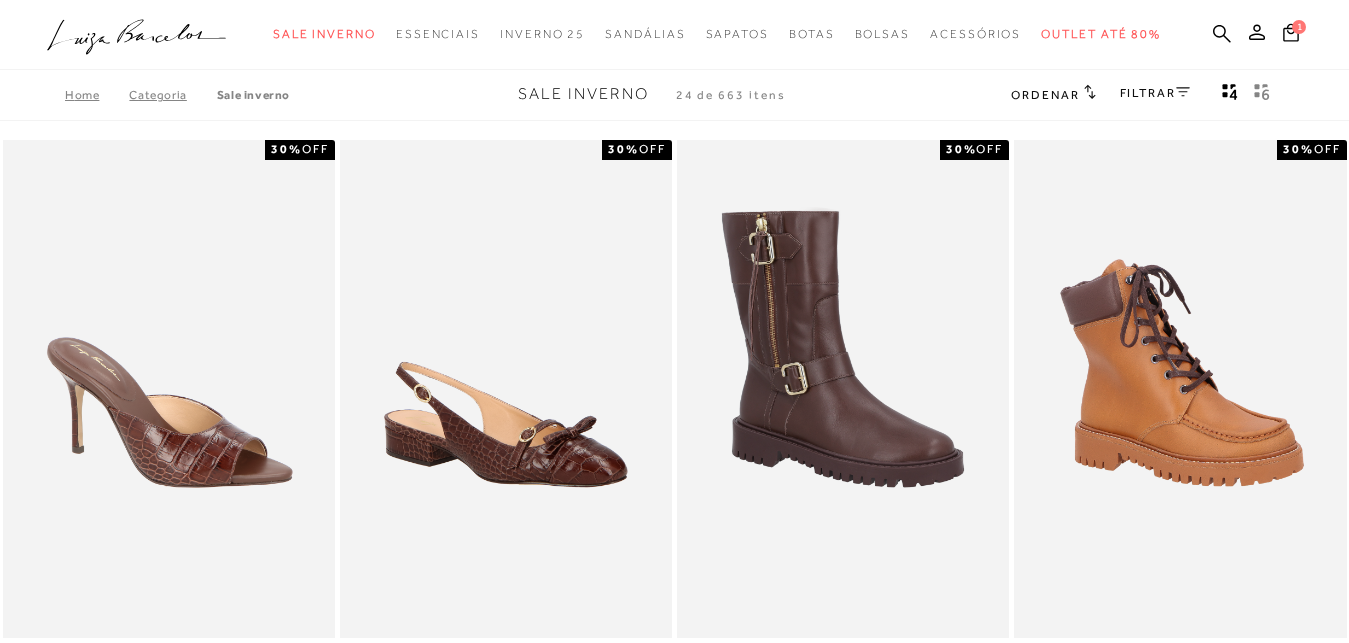 scroll, scrollTop: 0, scrollLeft: 0, axis: both 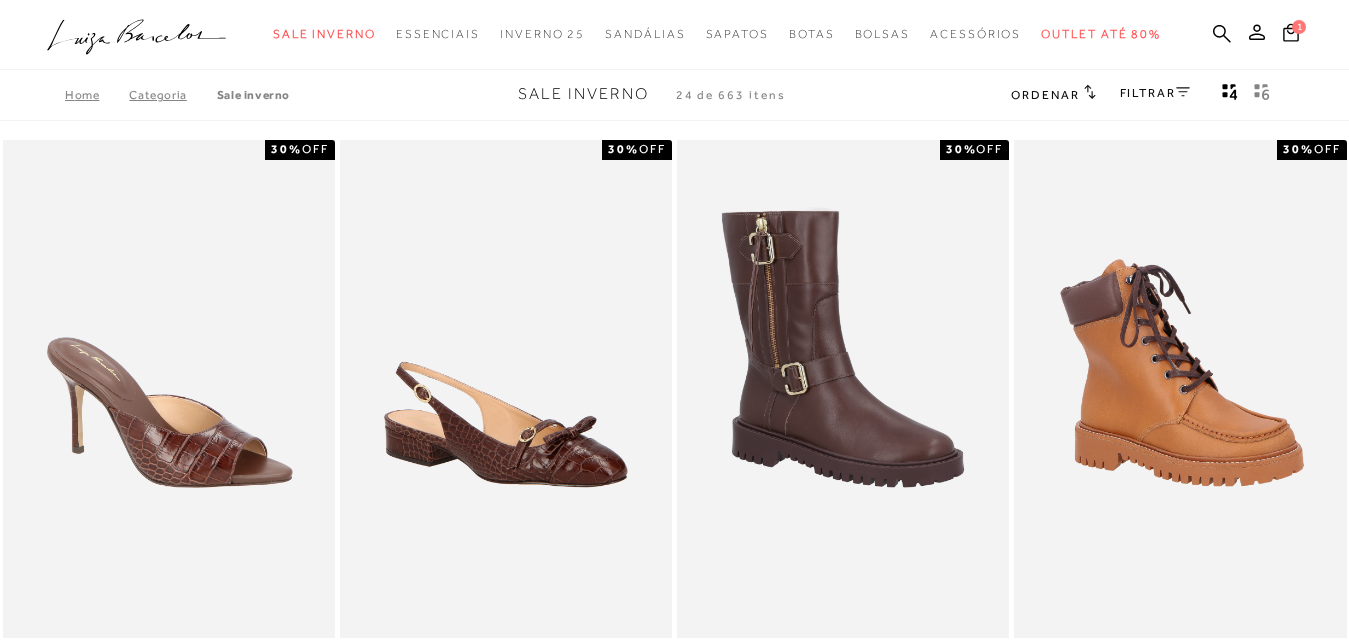 click on "FILTRAR" at bounding box center (1155, 93) 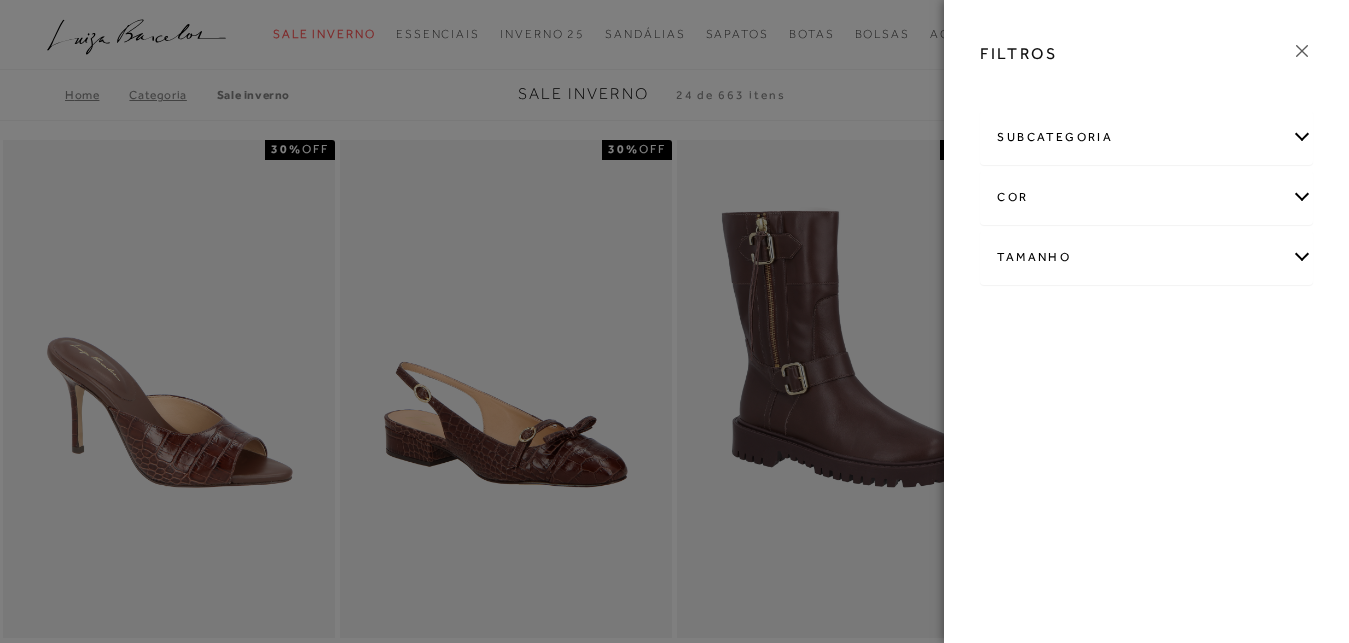 click on "subcategoria" at bounding box center (1146, 137) 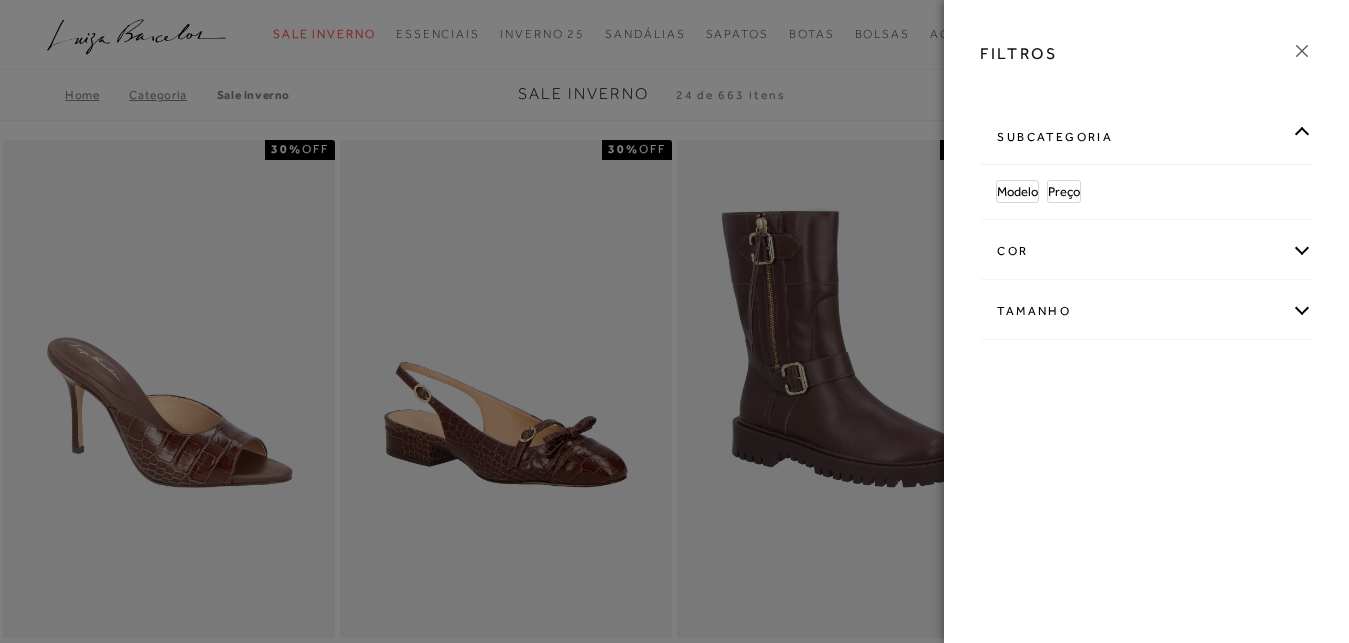 click on "cor" at bounding box center (1146, 251) 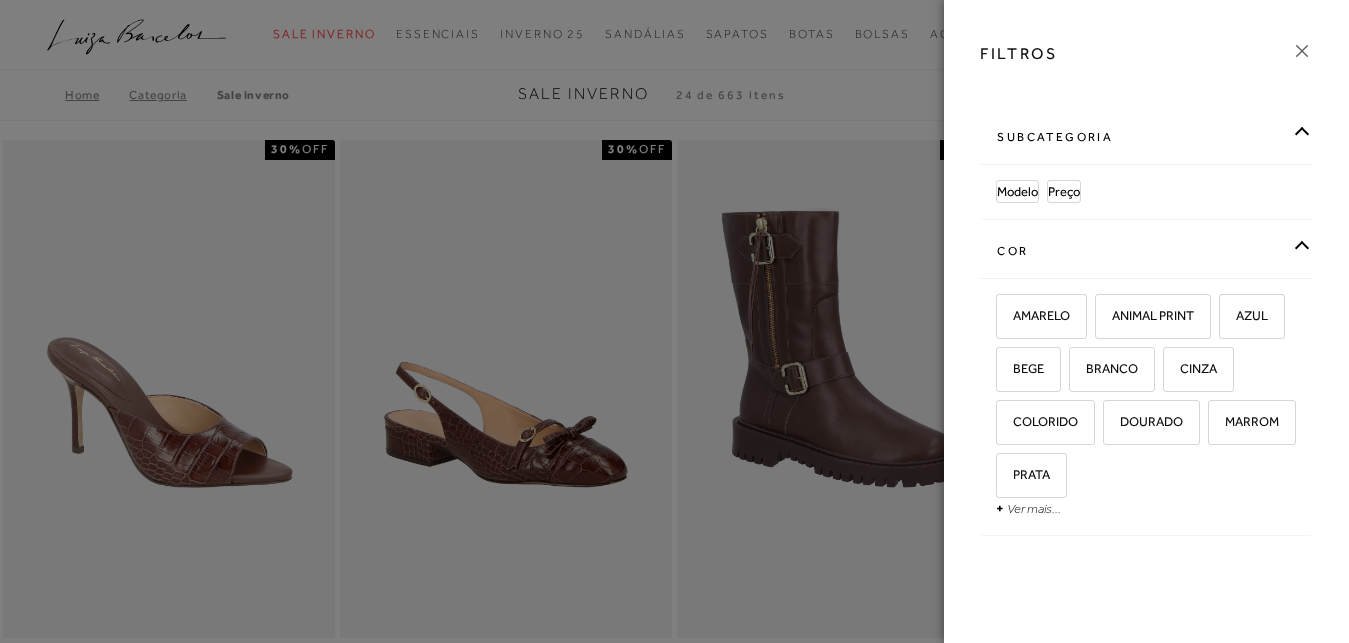 click on "subcategoria
Modelo
Preço
+" at bounding box center [1146, 326] 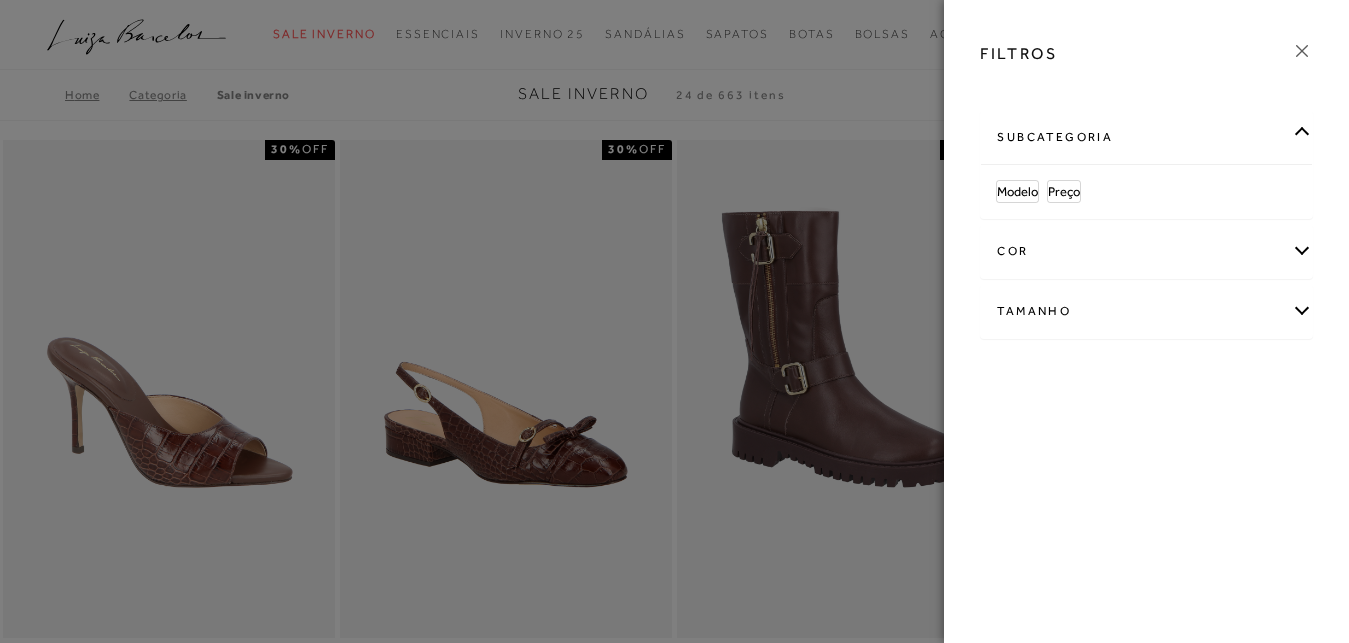 click on "Tamanho" at bounding box center (1146, 311) 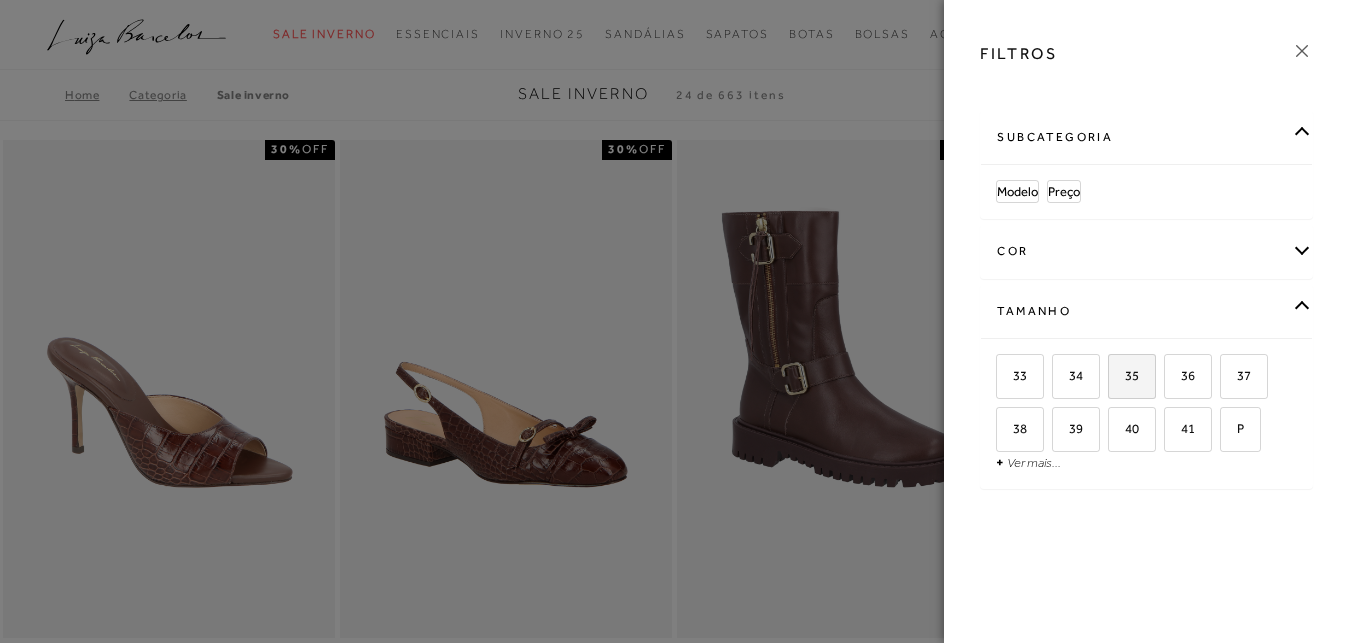 click on "35" at bounding box center (1132, 376) 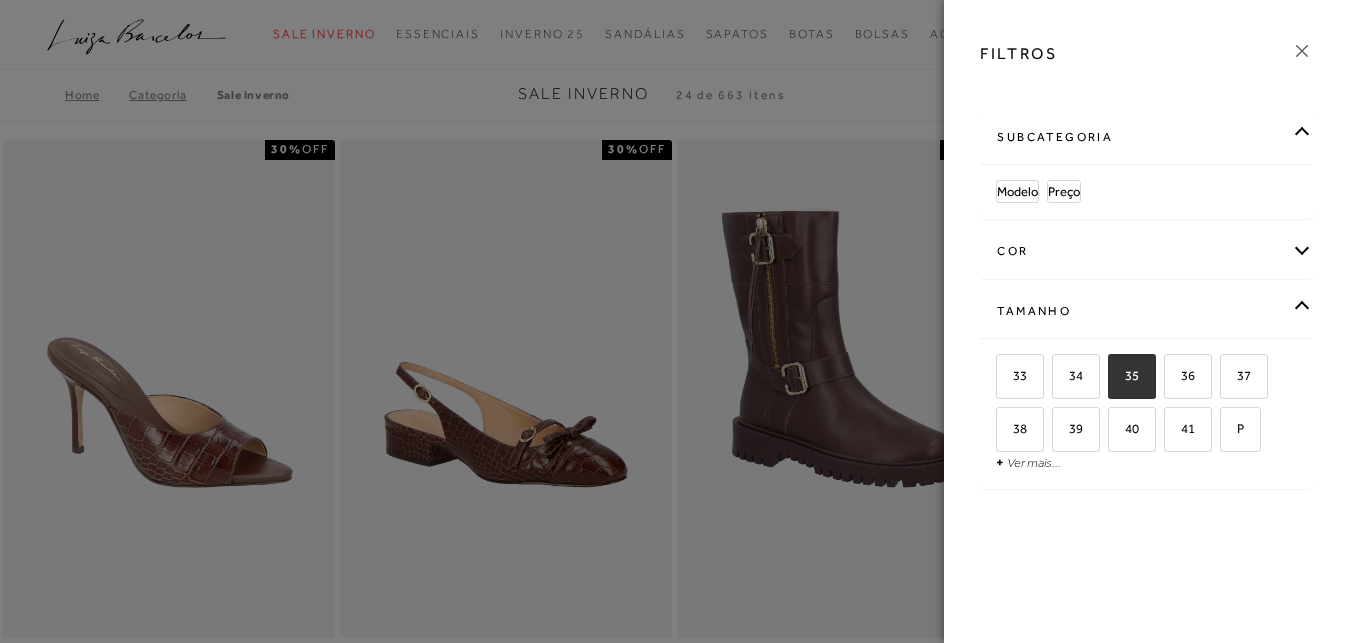 checkbox on "true" 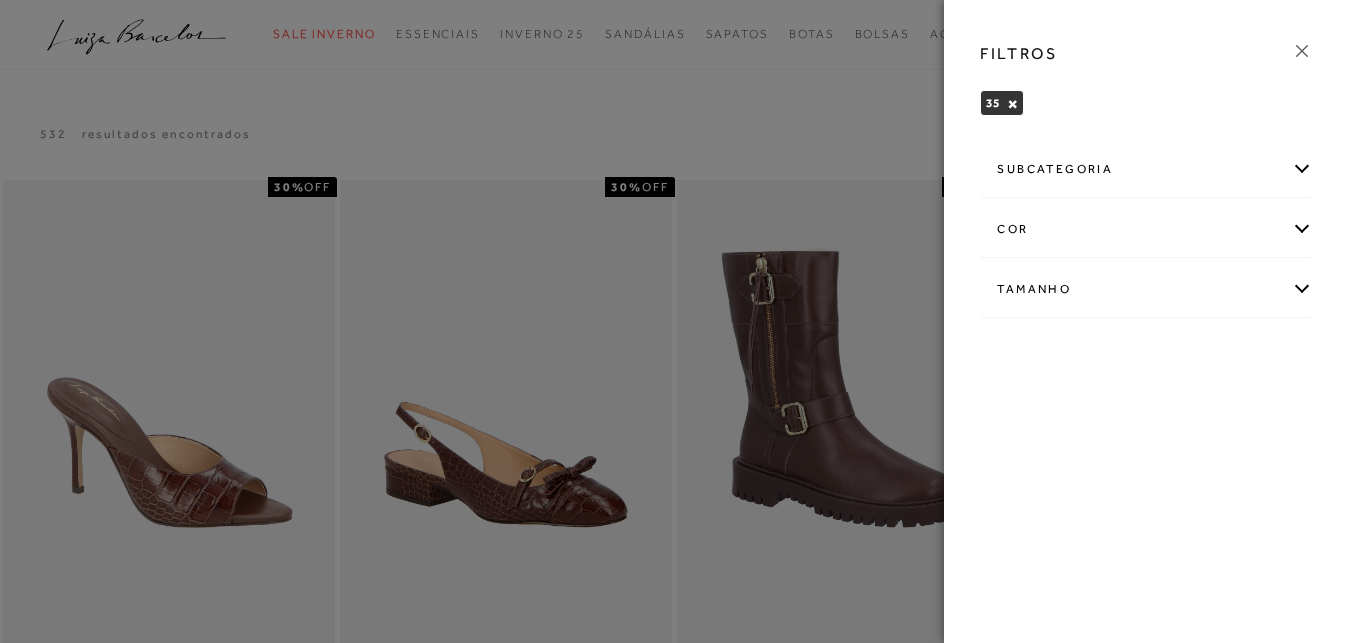 click 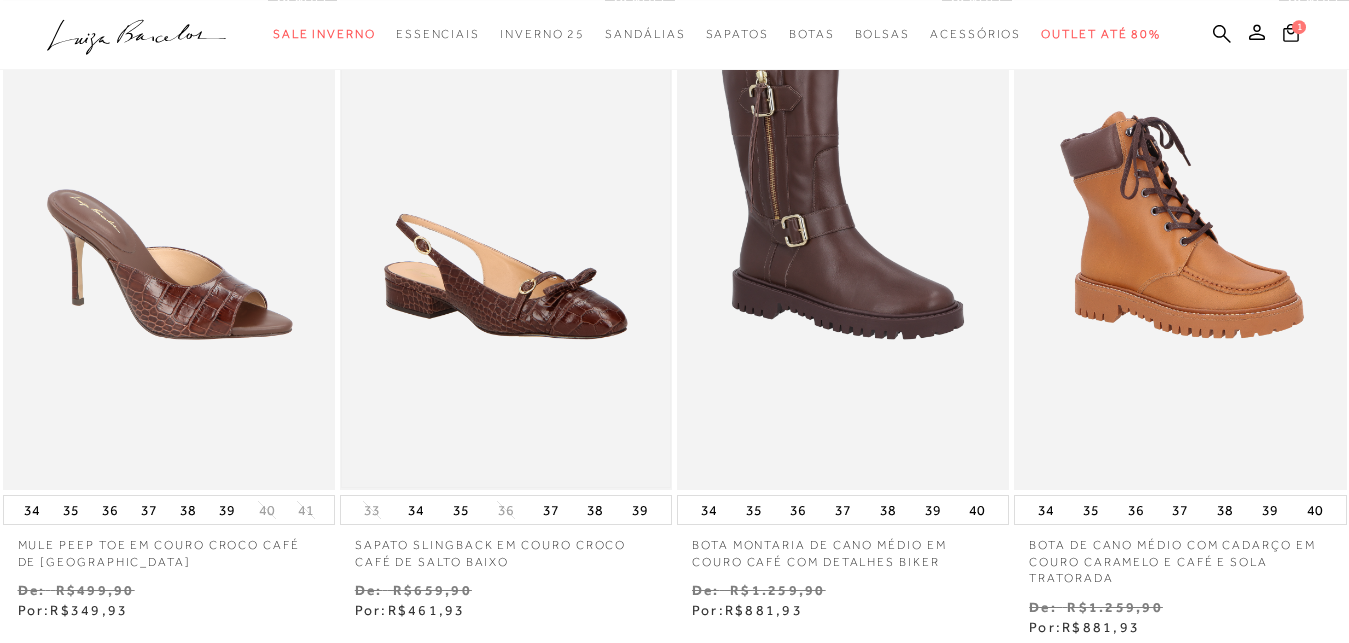 scroll, scrollTop: 306, scrollLeft: 0, axis: vertical 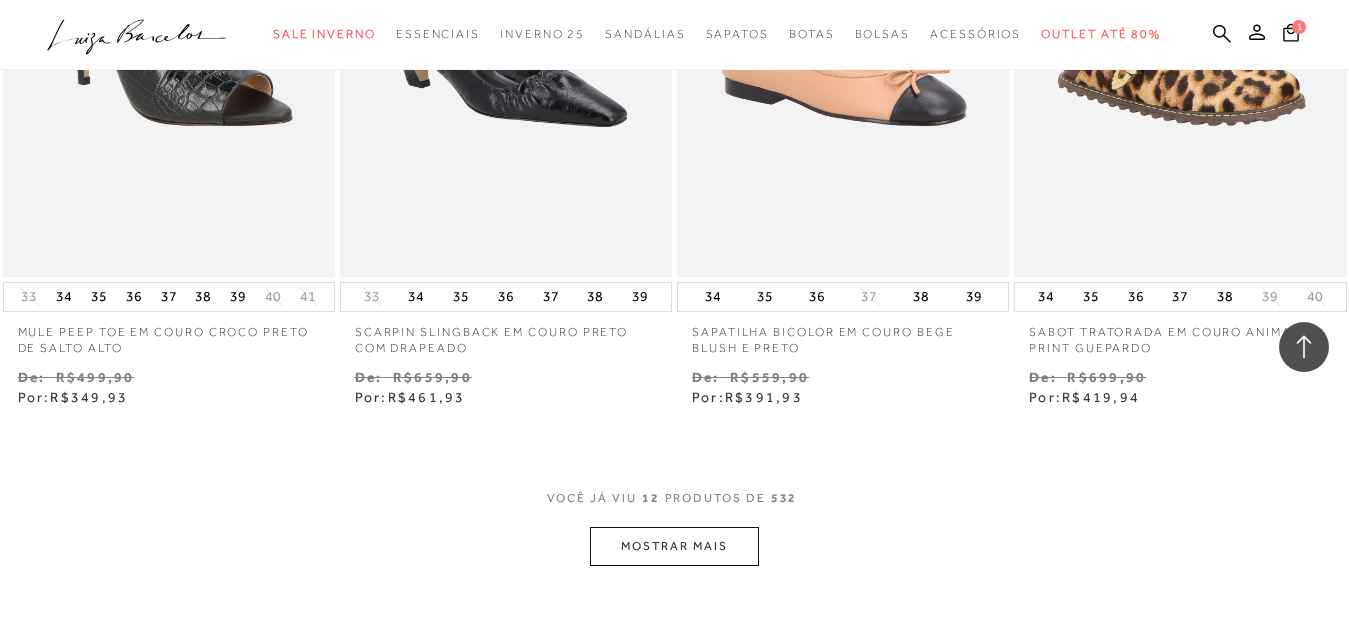 click on "MOSTRAR MAIS" at bounding box center (674, 546) 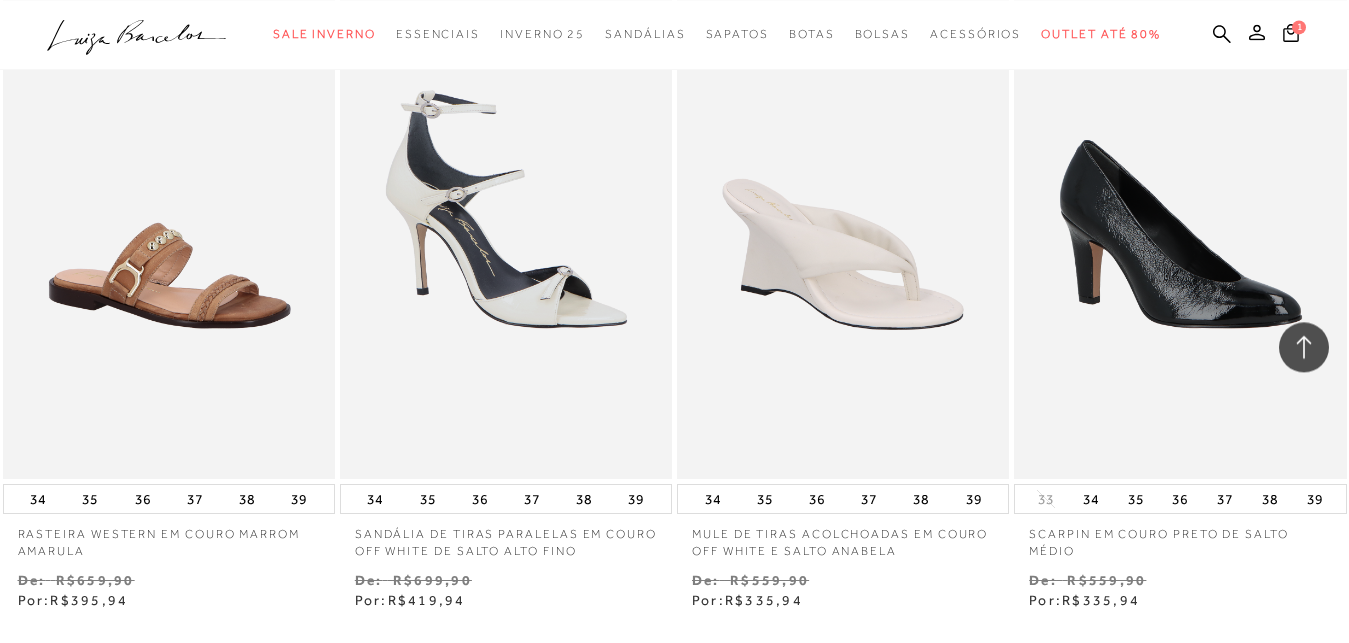 scroll, scrollTop: 3876, scrollLeft: 0, axis: vertical 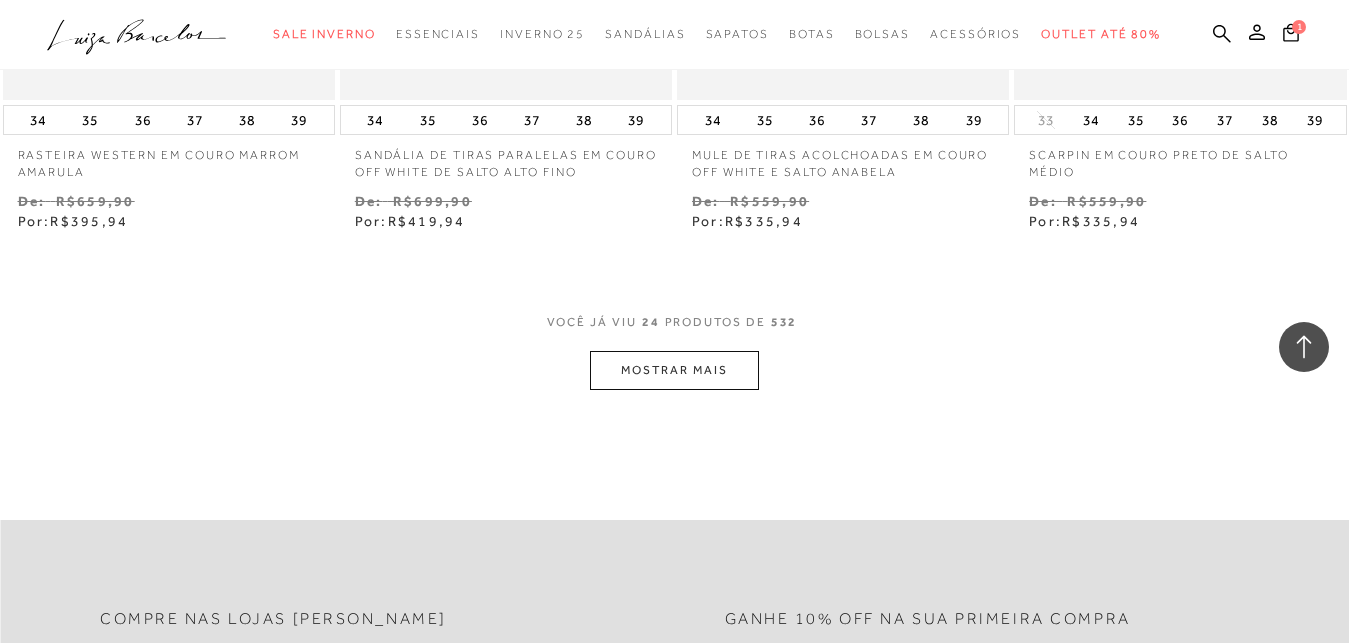 click on "MOSTRAR MAIS" at bounding box center (674, 370) 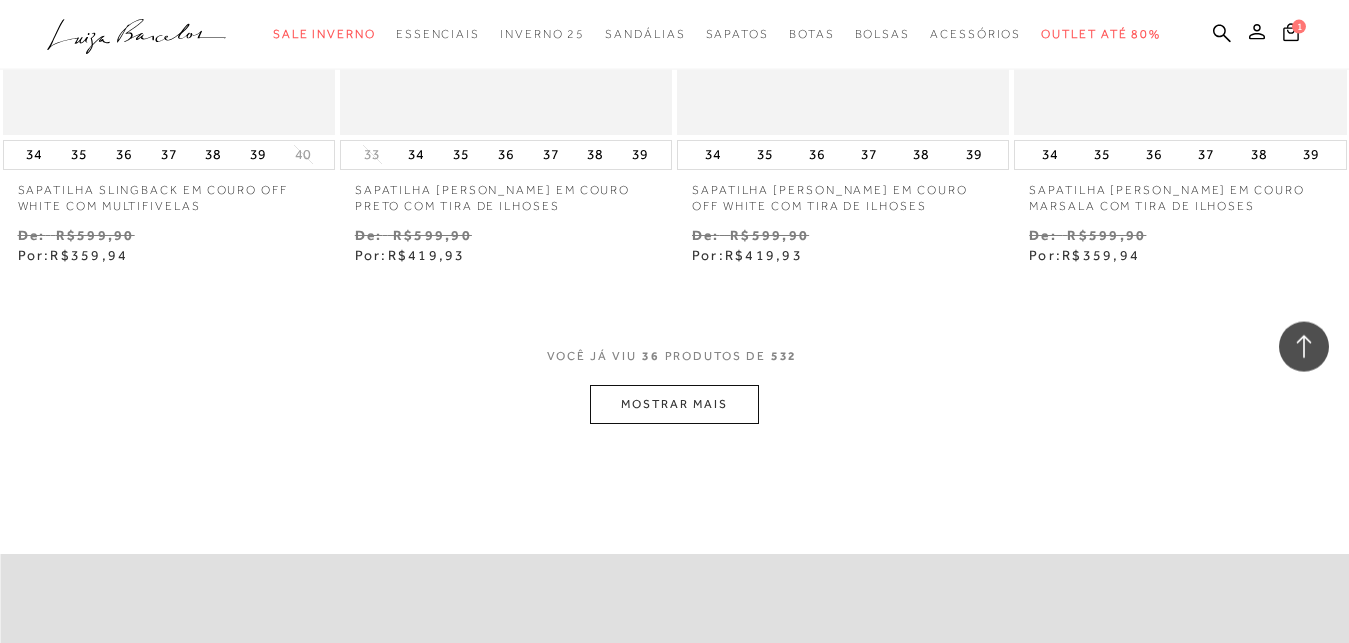 scroll, scrollTop: 5814, scrollLeft: 0, axis: vertical 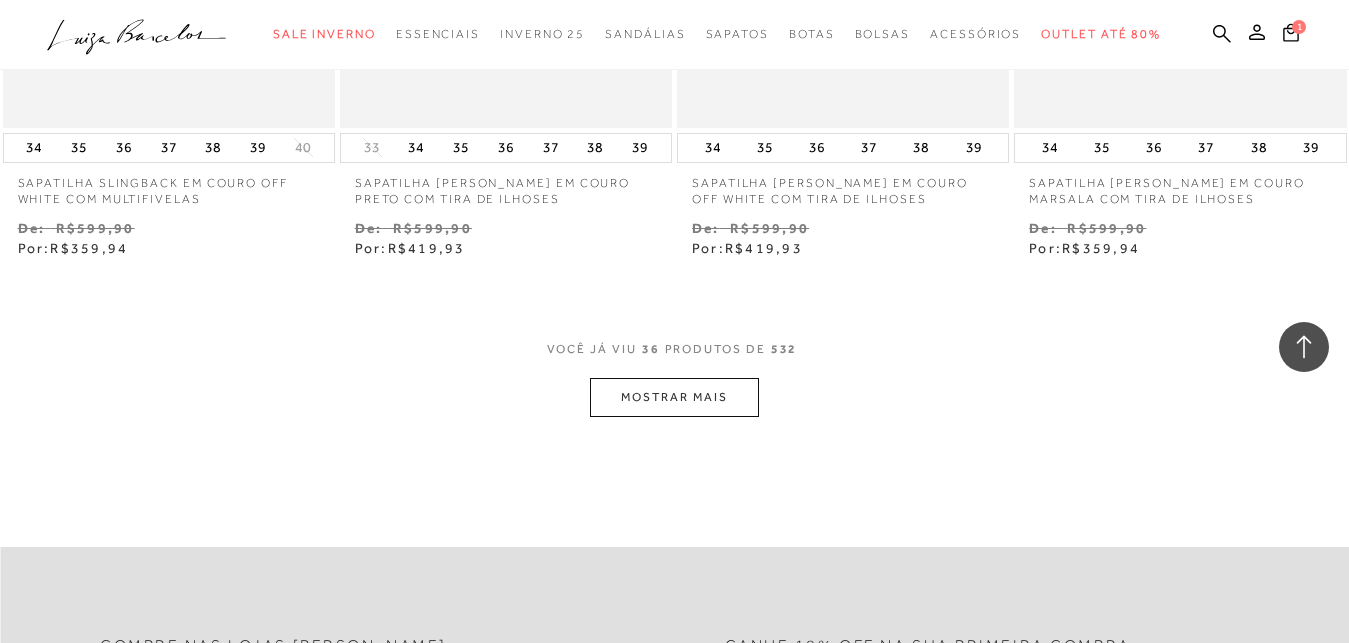 click on "MOSTRAR MAIS" at bounding box center (674, 397) 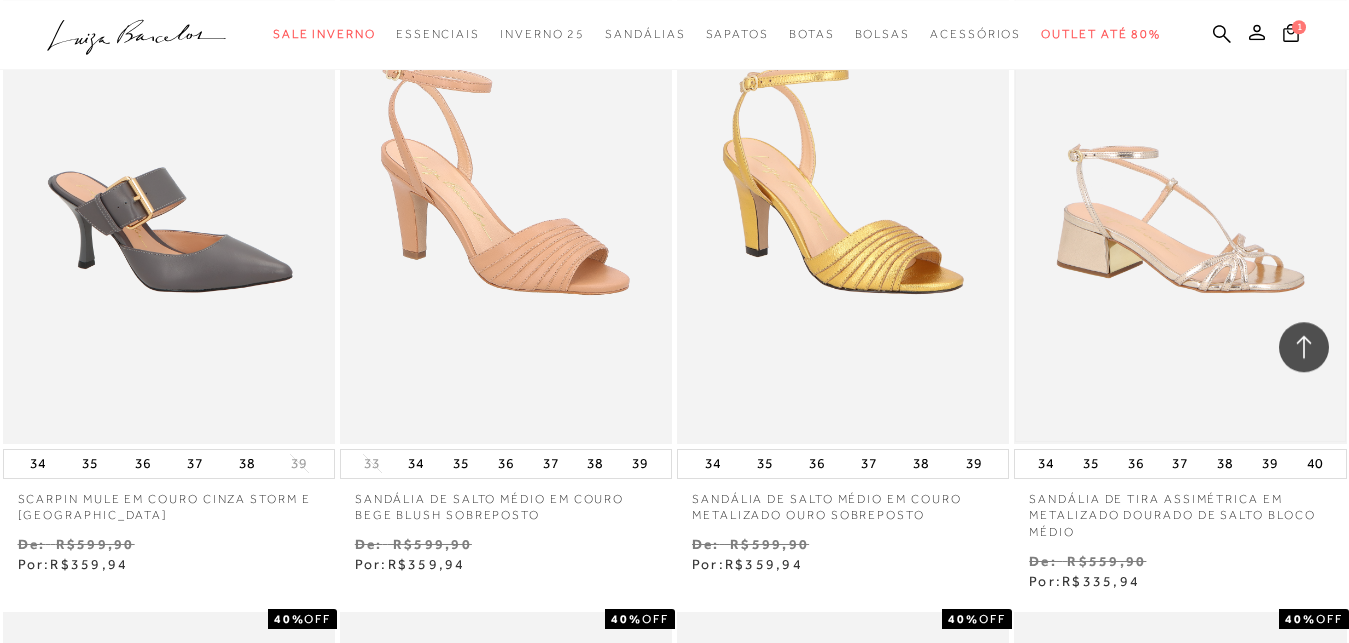 scroll, scrollTop: 6834, scrollLeft: 0, axis: vertical 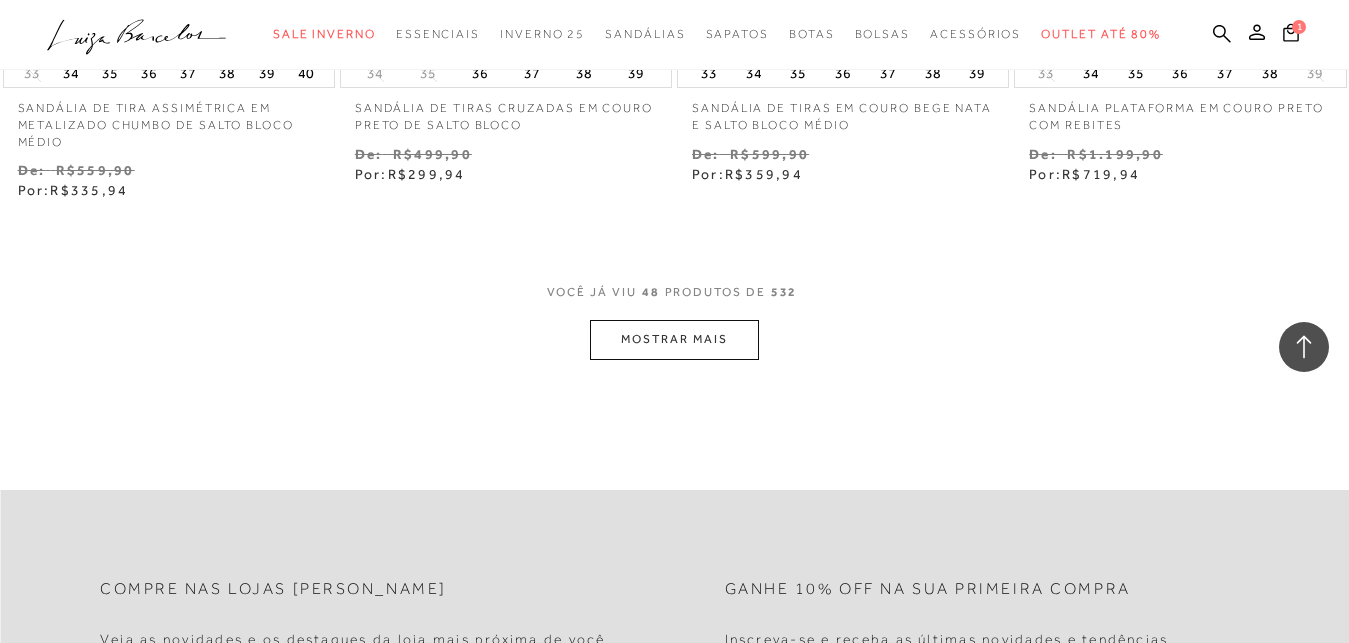 click on "MOSTRAR MAIS" at bounding box center (674, 339) 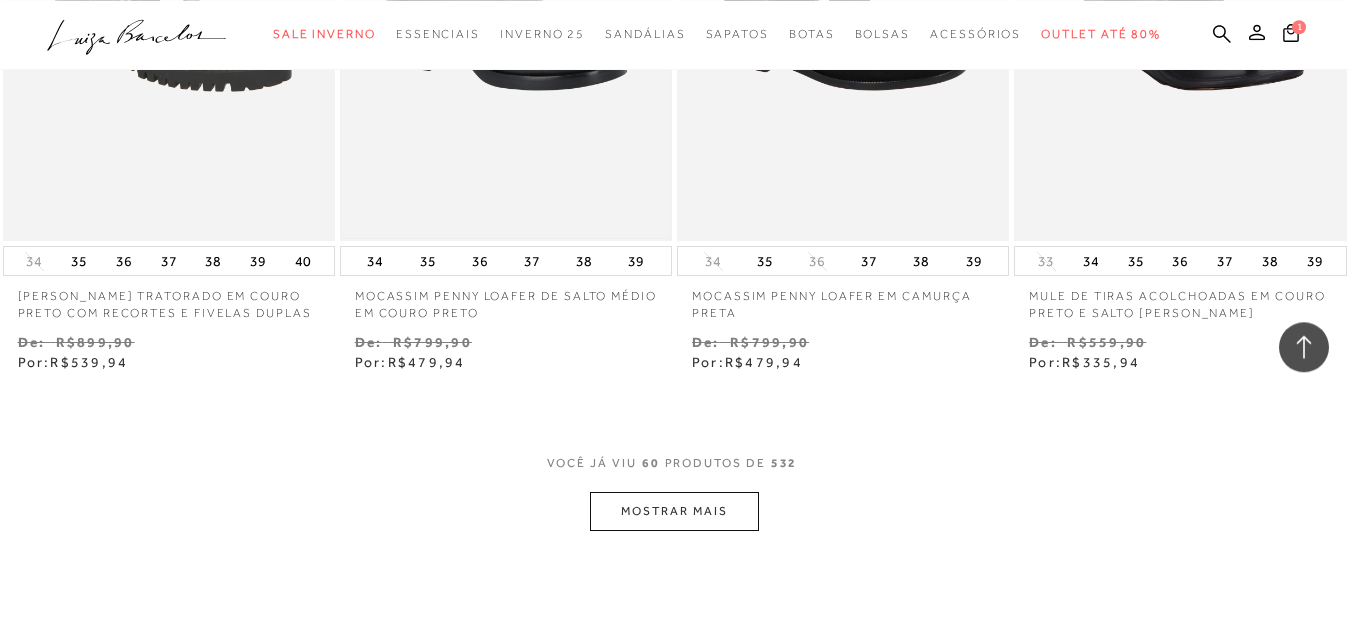 scroll, scrollTop: 9792, scrollLeft: 0, axis: vertical 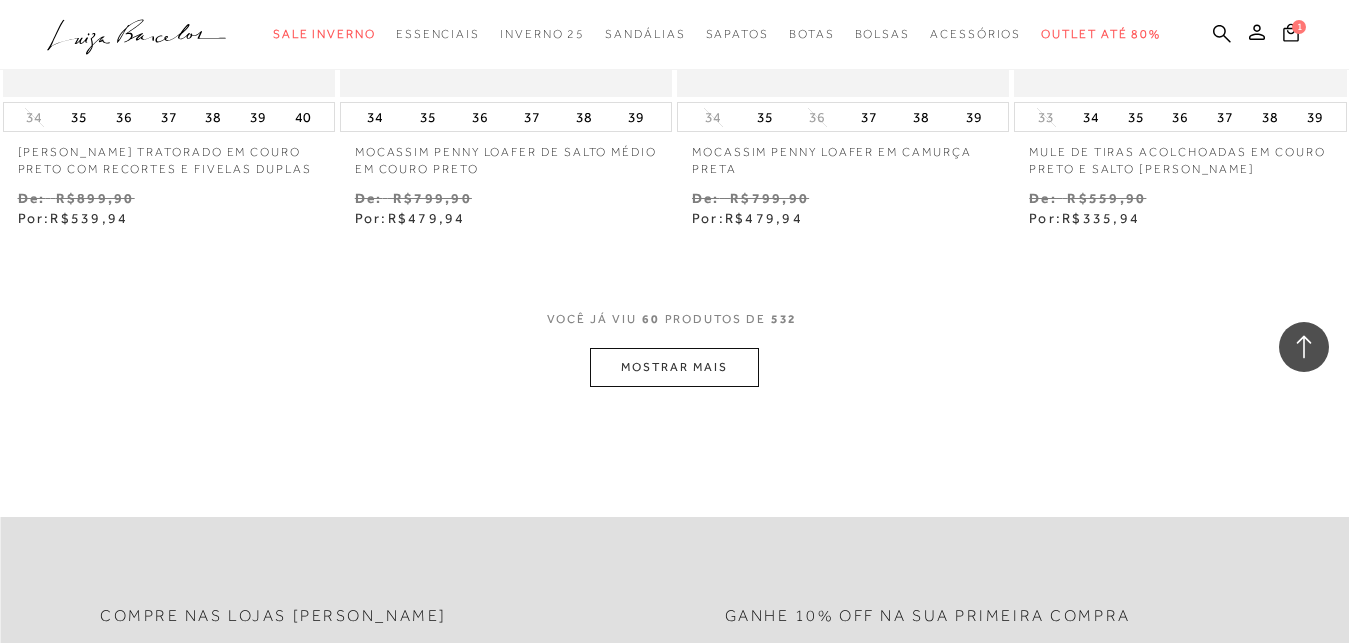 click on "MOSTRAR MAIS" at bounding box center (674, 367) 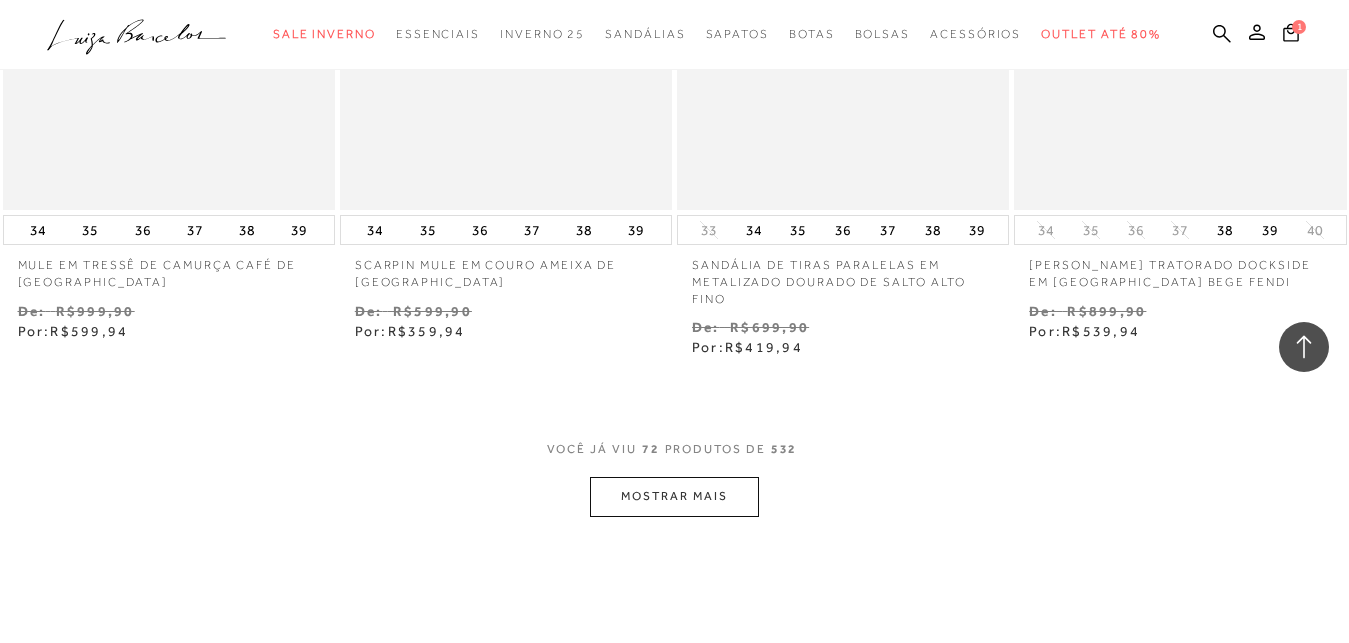 scroll, scrollTop: 11934, scrollLeft: 0, axis: vertical 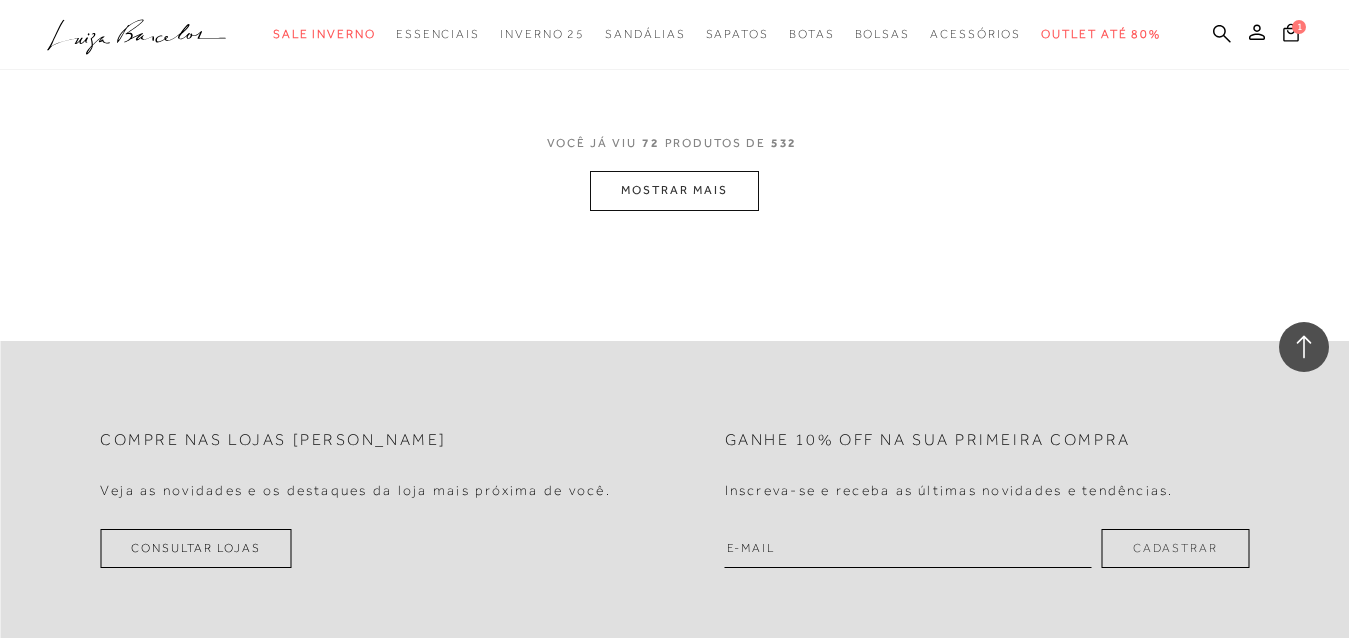 click on "MOSTRAR MAIS" at bounding box center (674, 190) 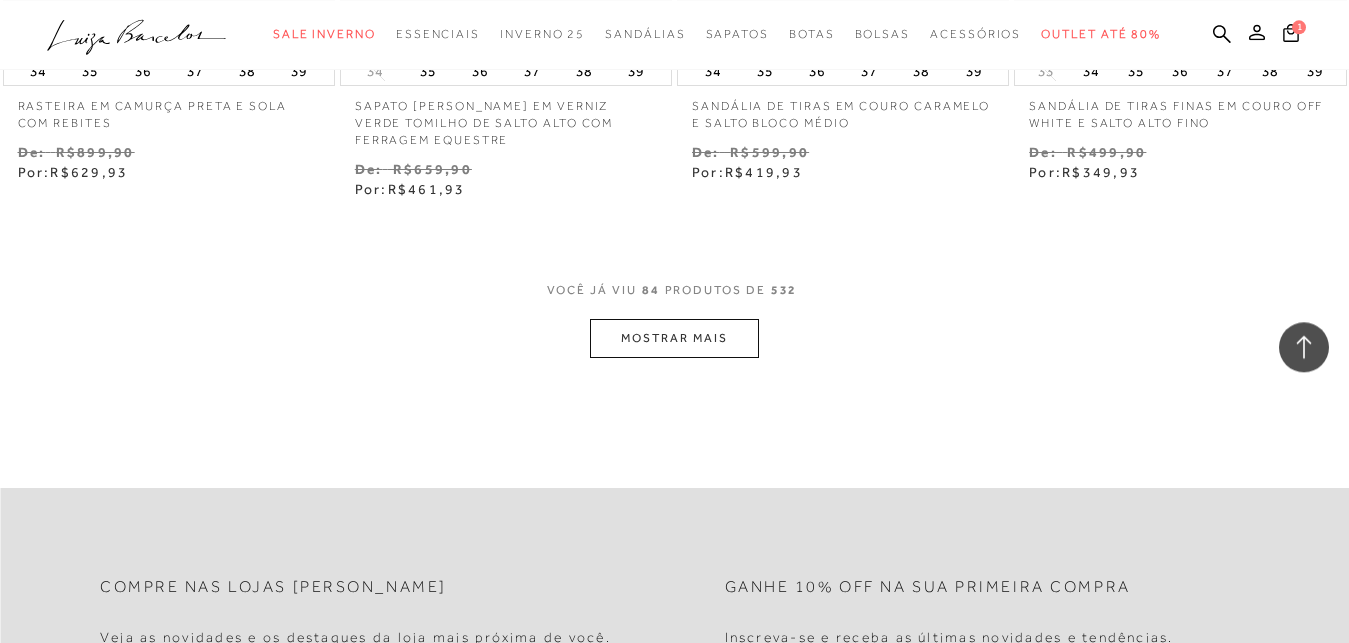scroll, scrollTop: 13770, scrollLeft: 0, axis: vertical 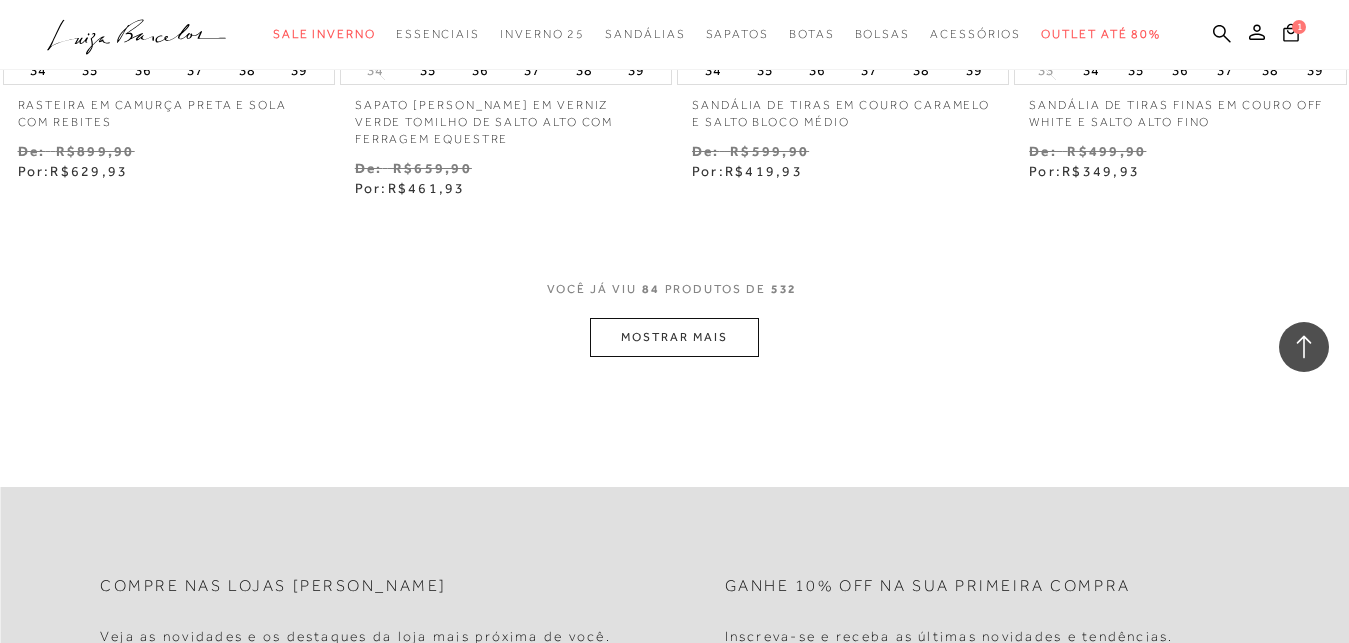 click on "MOSTRAR MAIS" at bounding box center (674, 337) 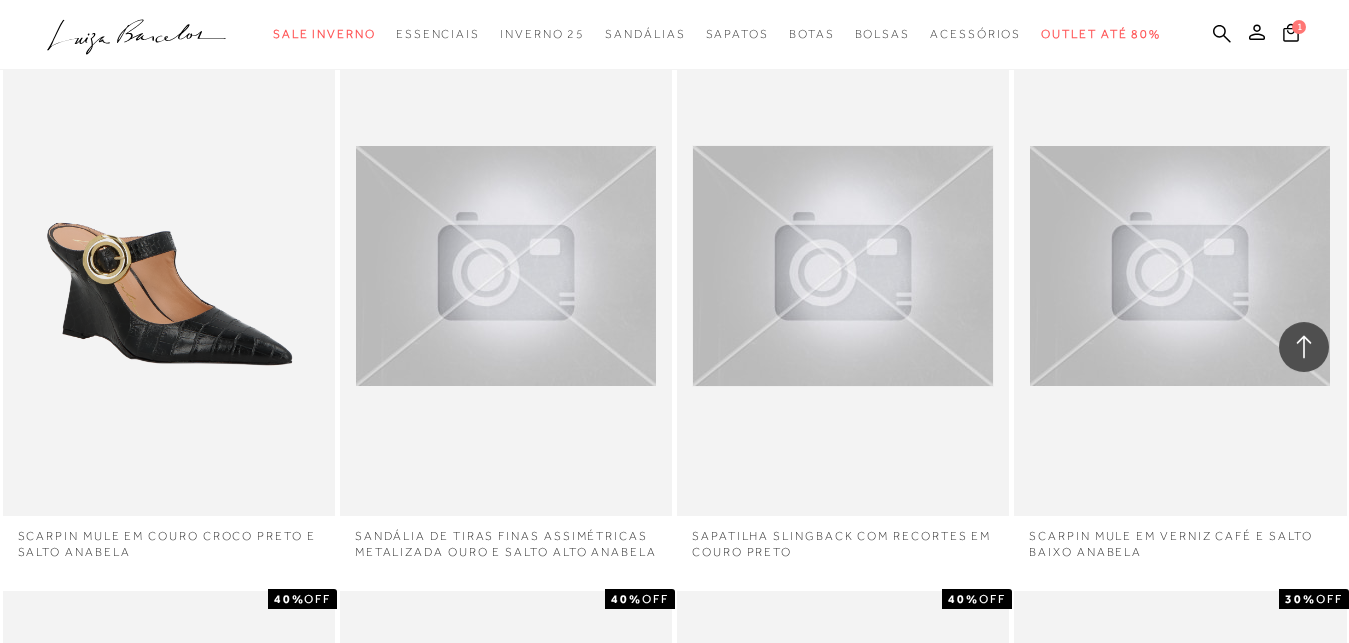 scroll, scrollTop: 13974, scrollLeft: 0, axis: vertical 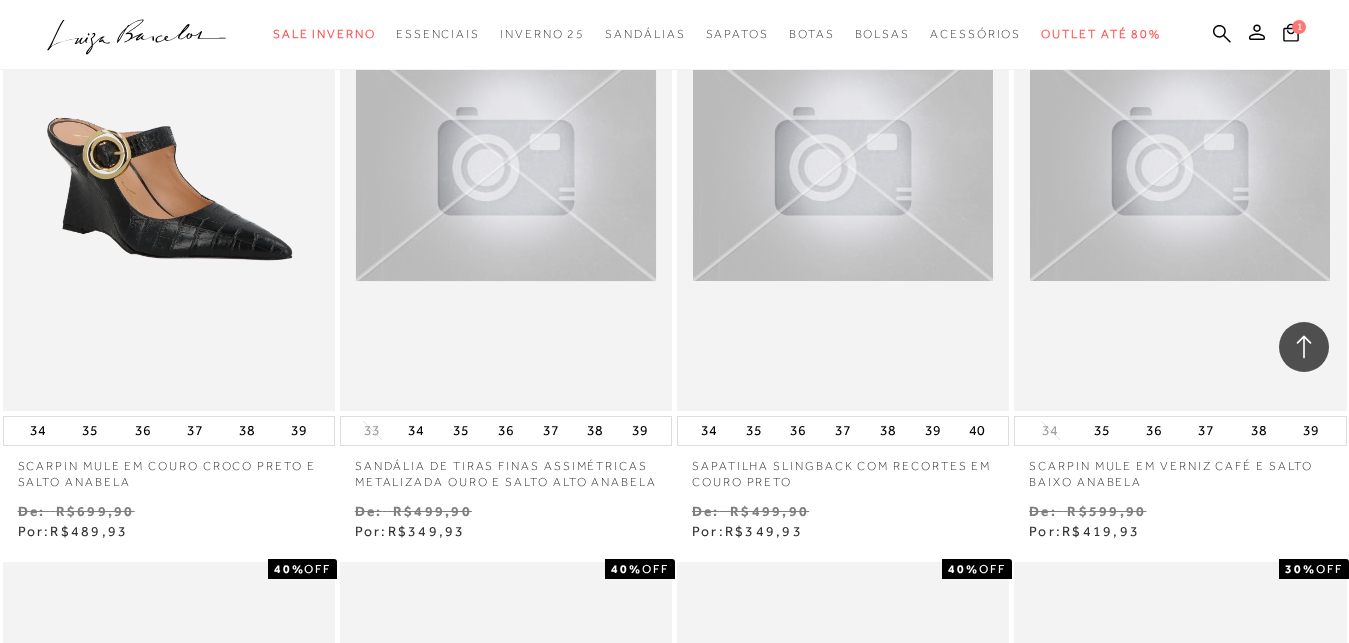 click at bounding box center (506, 161) 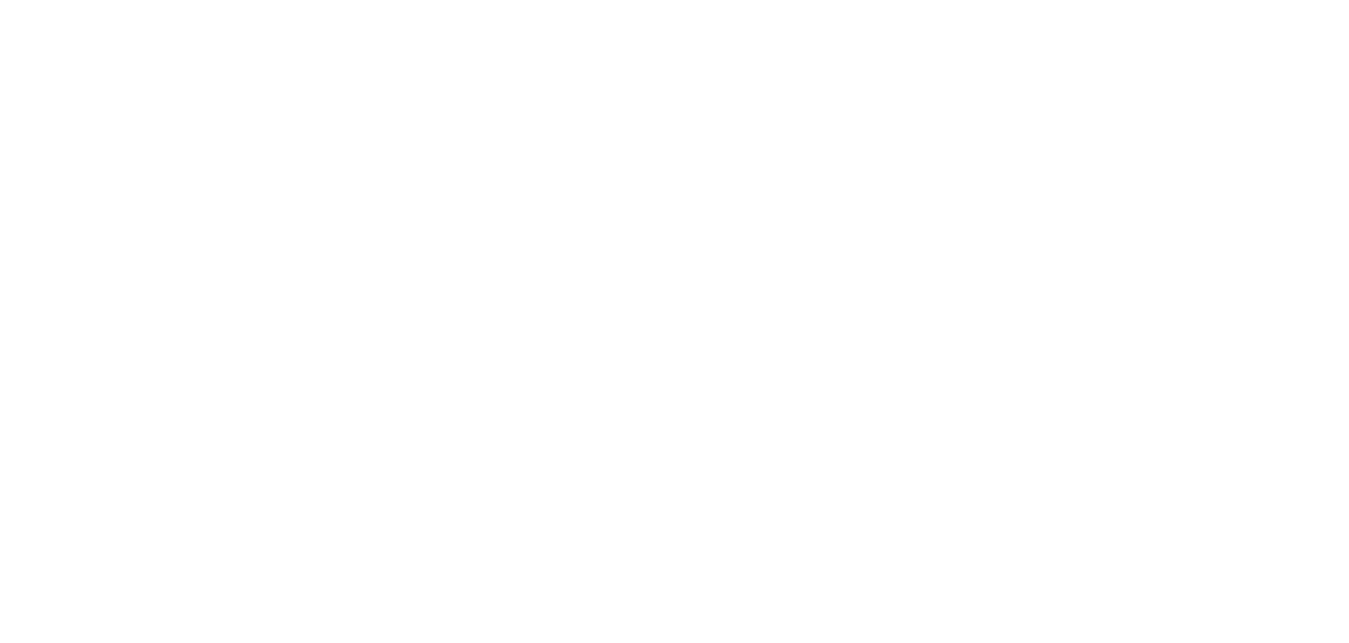 scroll, scrollTop: 0, scrollLeft: 0, axis: both 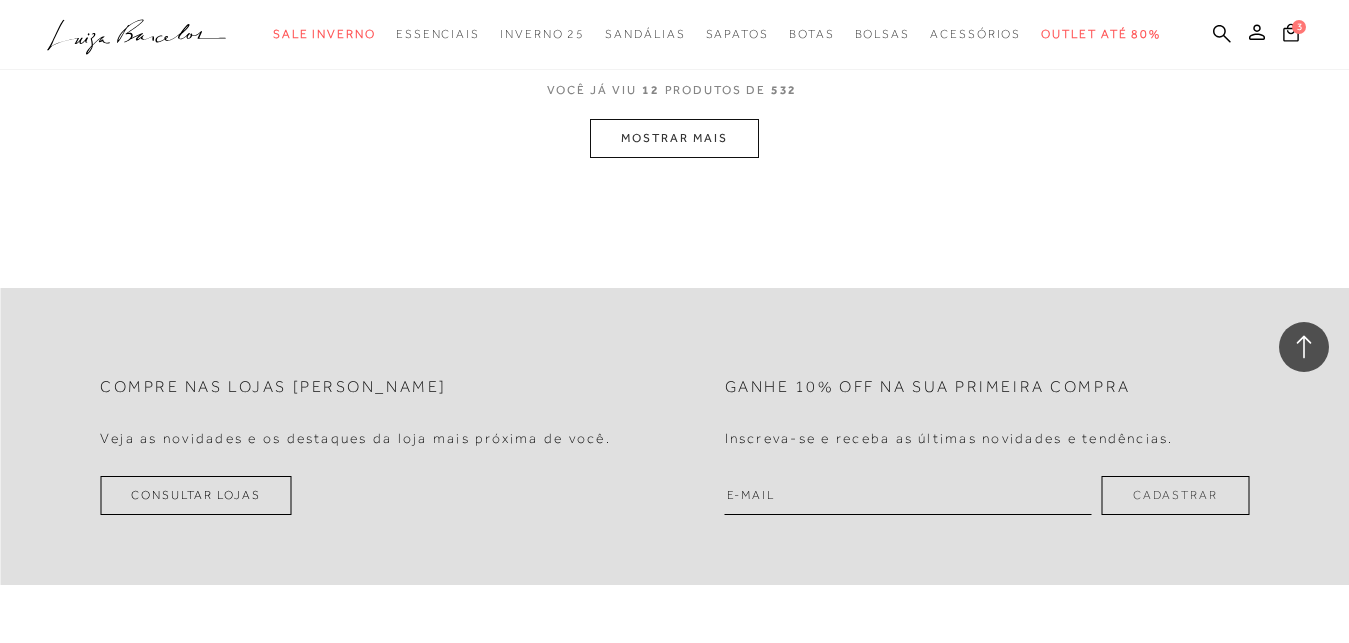 click on "MOSTRAR MAIS" at bounding box center (674, 138) 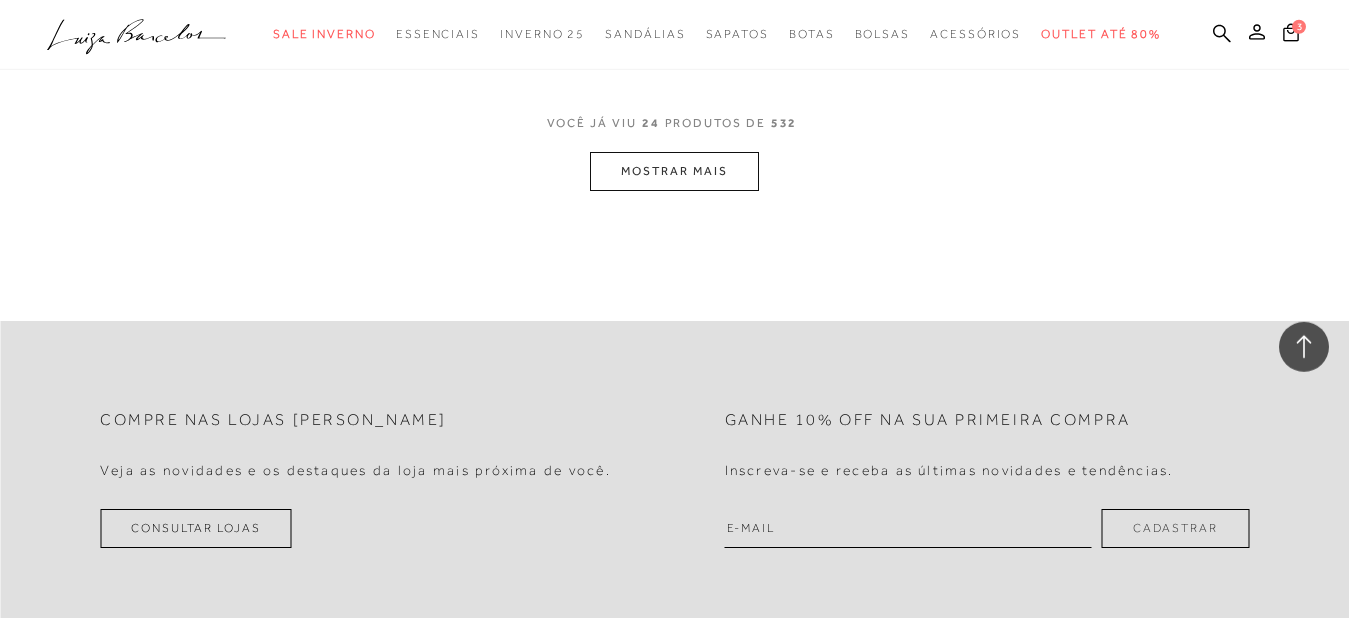 scroll, scrollTop: 3951, scrollLeft: 0, axis: vertical 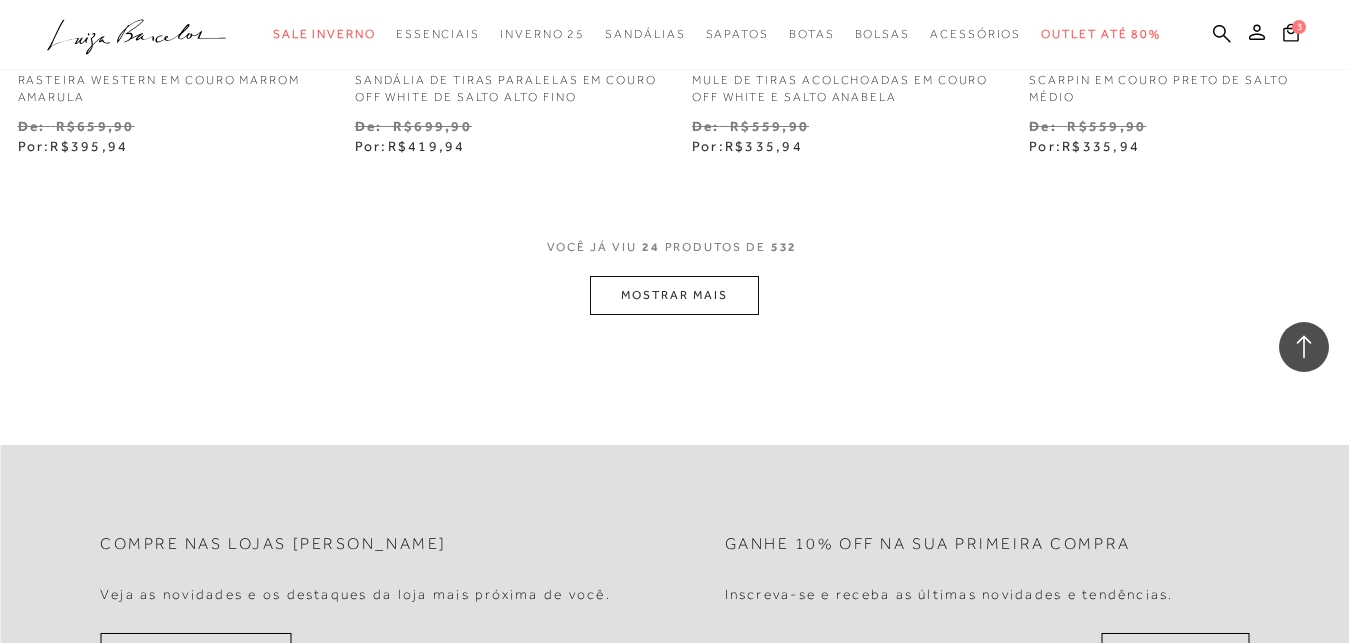 click on "MOSTRAR MAIS" at bounding box center [674, 295] 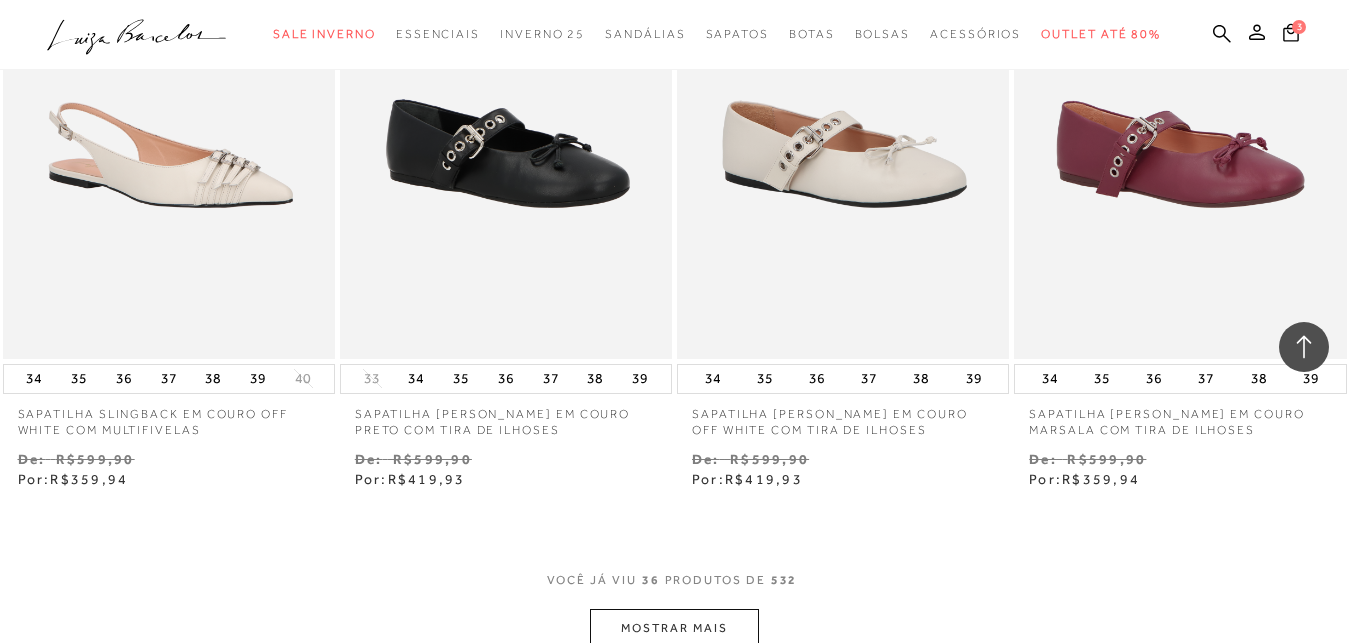 scroll, scrollTop: 6093, scrollLeft: 0, axis: vertical 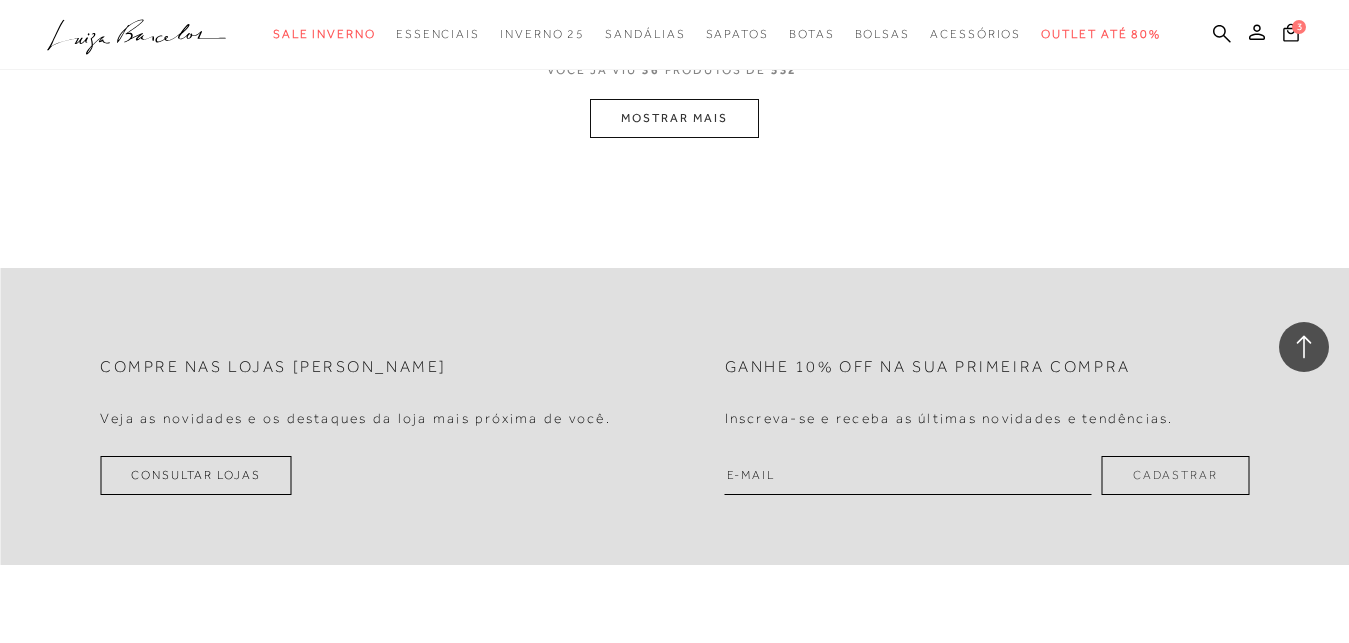 click on "MOSTRAR MAIS" at bounding box center [674, 118] 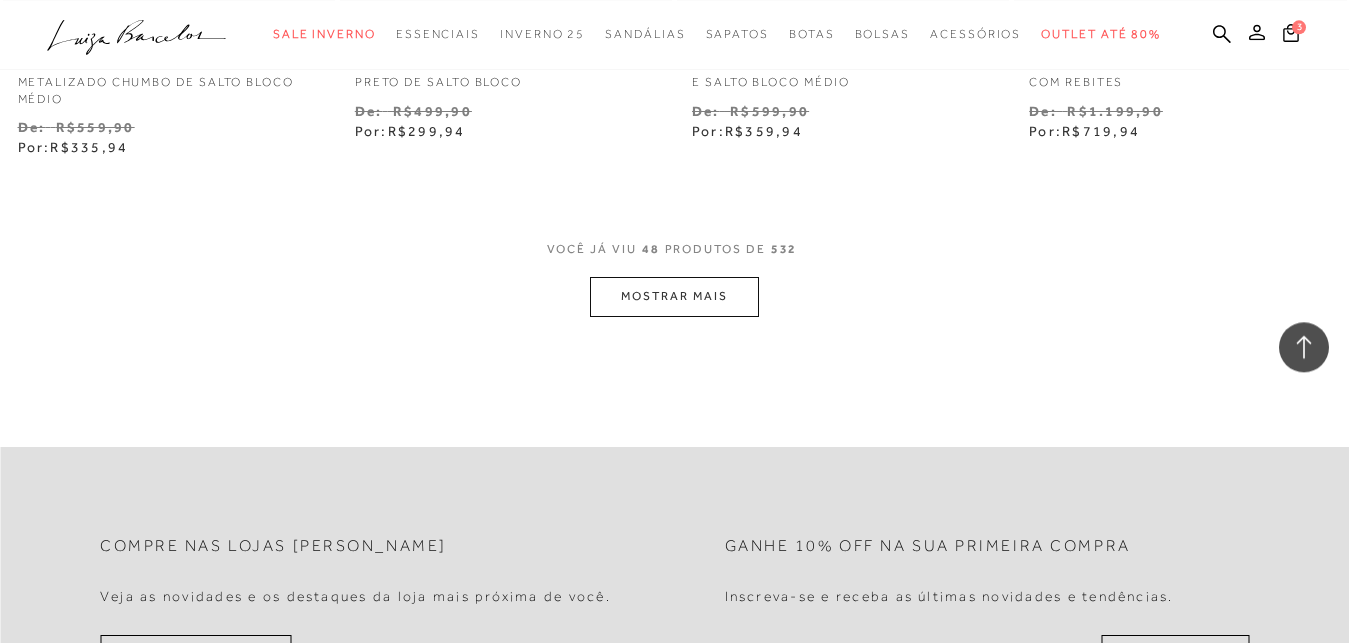 scroll, scrollTop: 7769, scrollLeft: 0, axis: vertical 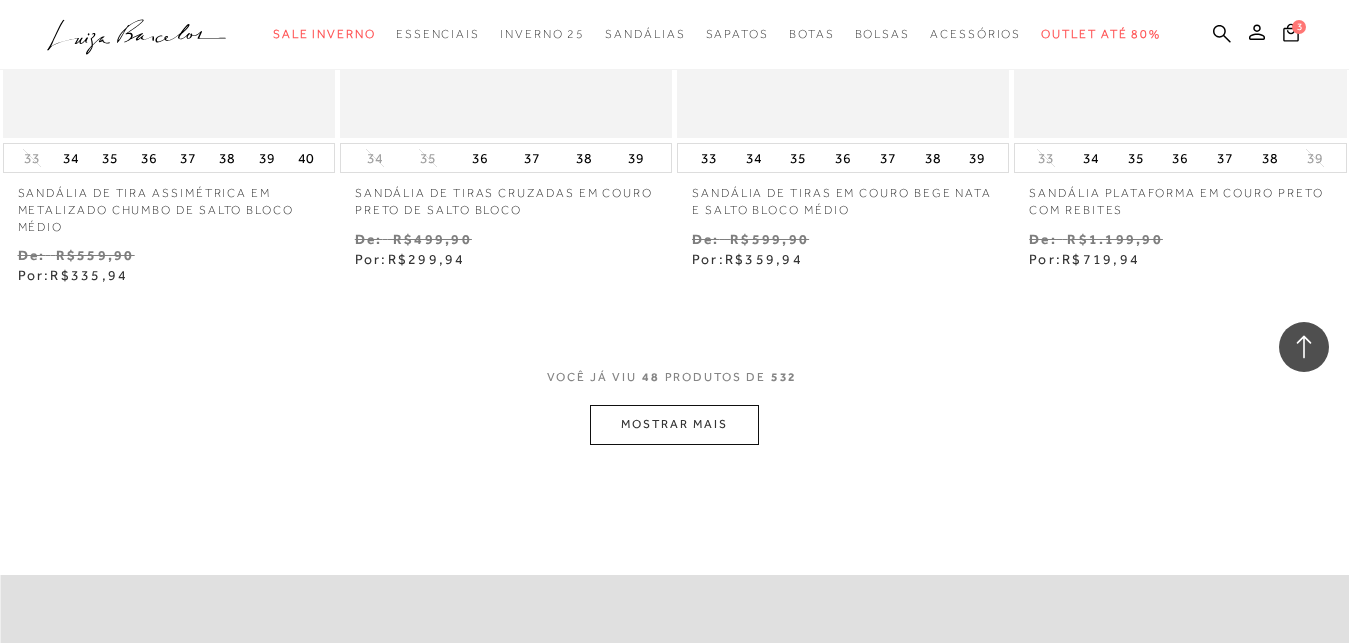 click on "MOSTRAR MAIS" at bounding box center [674, 424] 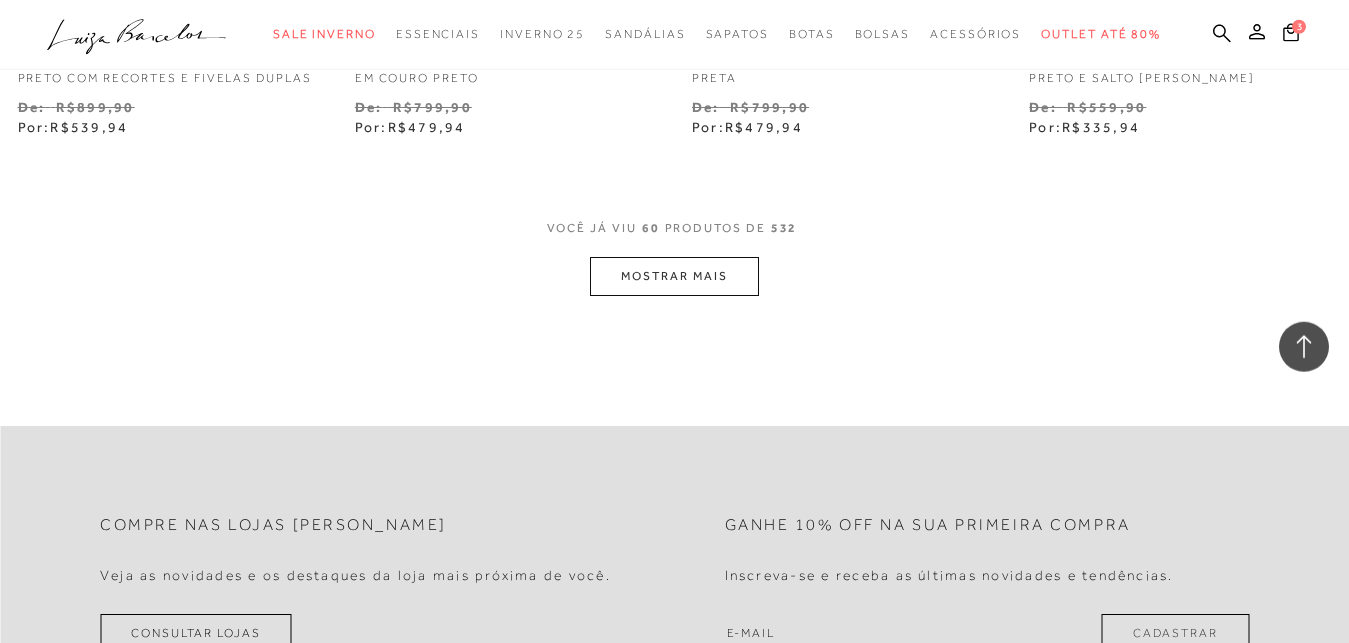 scroll, scrollTop: 9911, scrollLeft: 0, axis: vertical 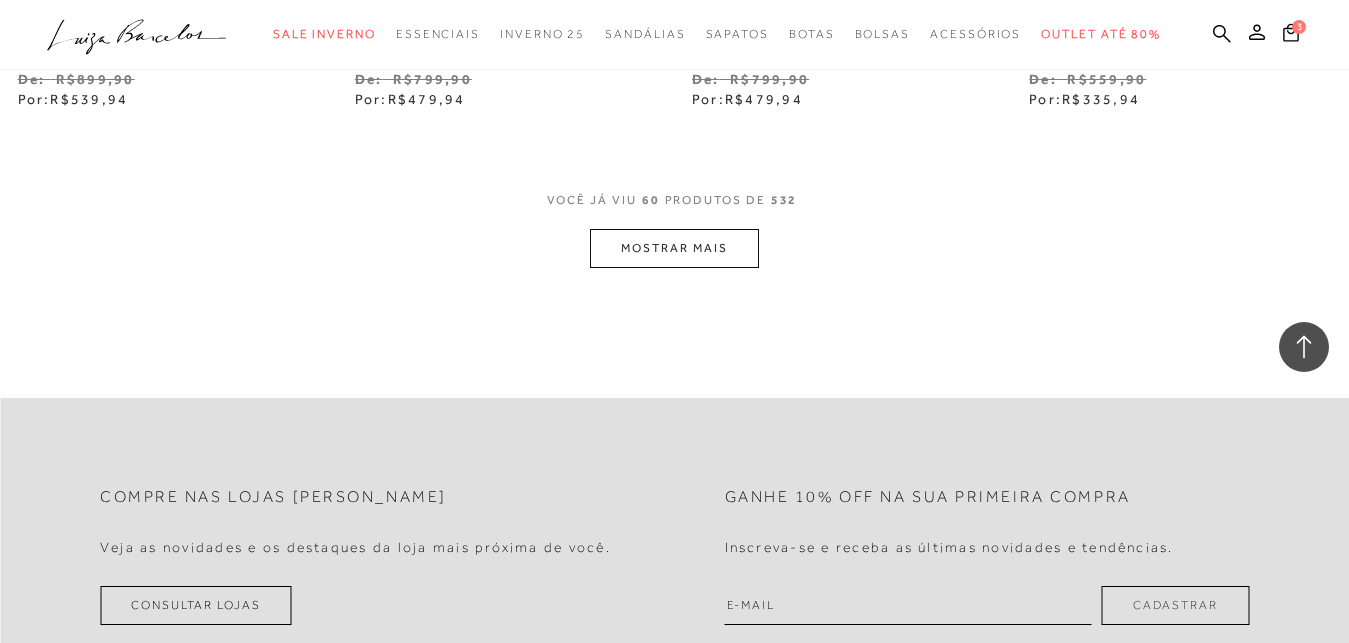 click on "MOSTRAR MAIS" at bounding box center [674, 248] 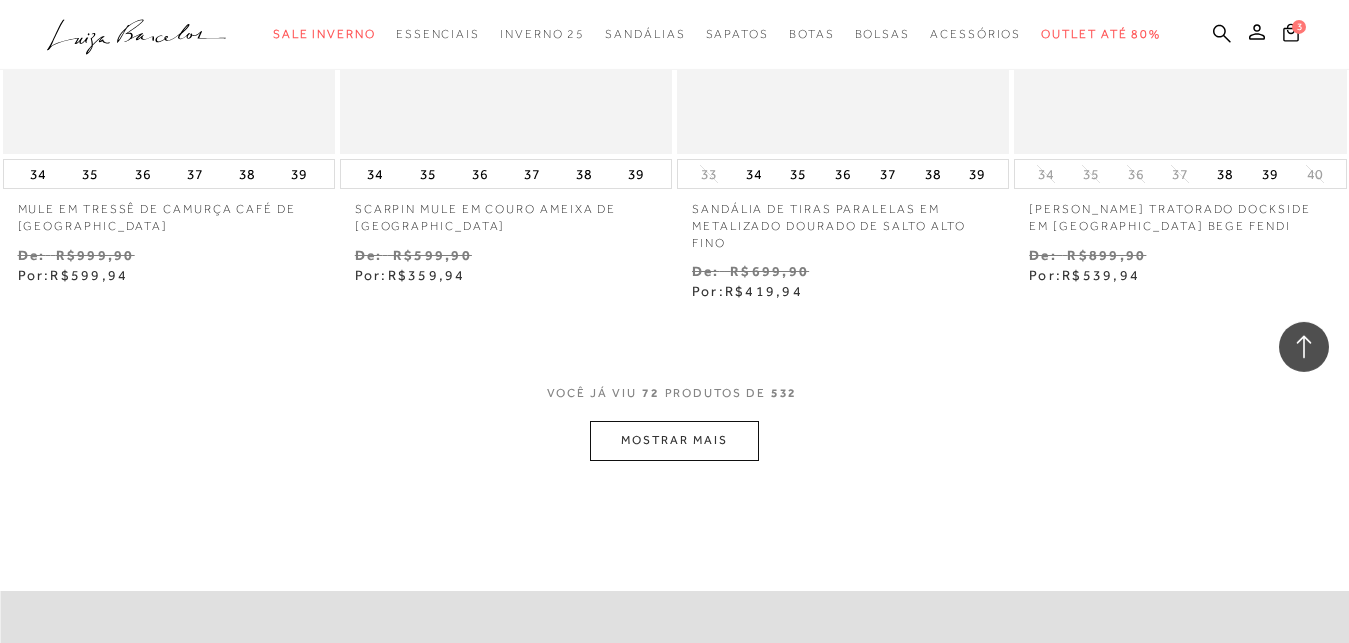 scroll, scrollTop: 11747, scrollLeft: 0, axis: vertical 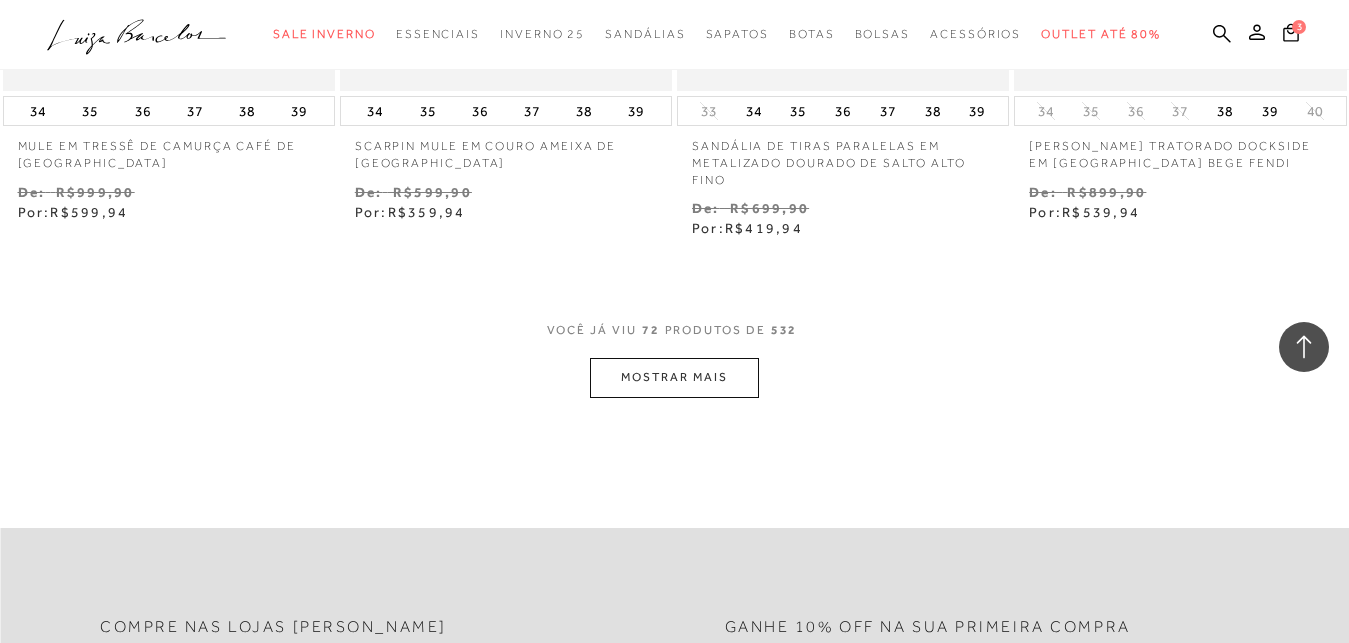click on "MOSTRAR MAIS" at bounding box center (674, 377) 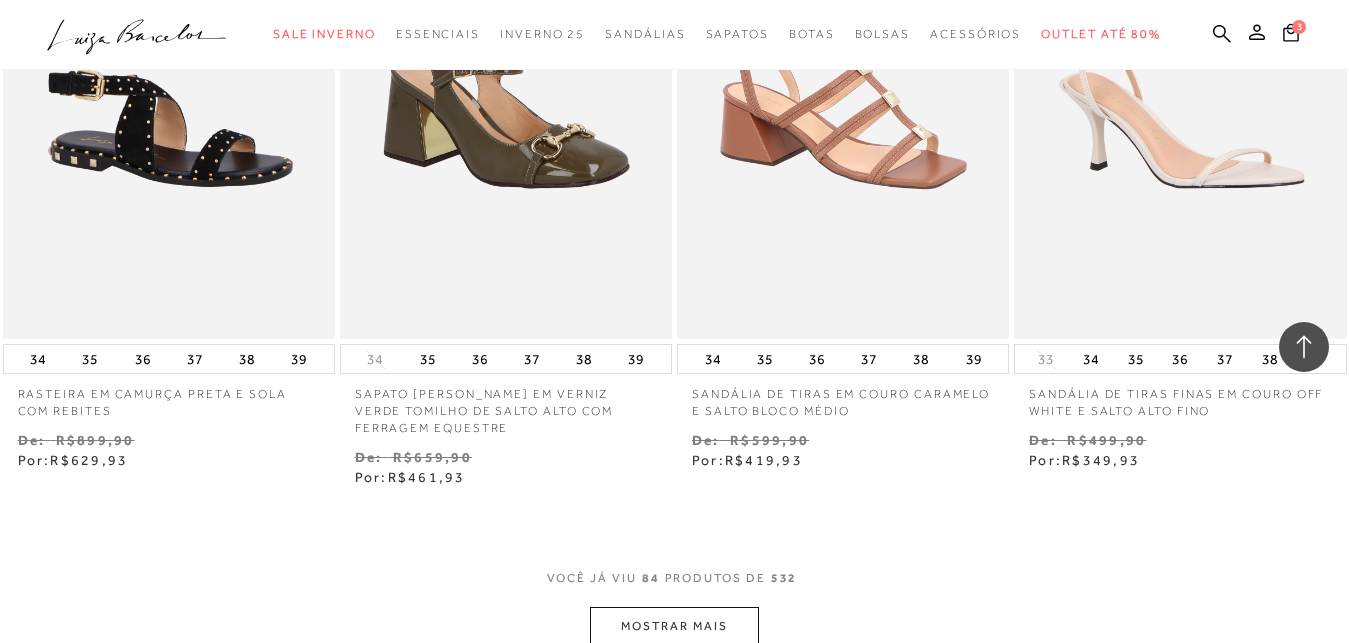 scroll, scrollTop: 13787, scrollLeft: 0, axis: vertical 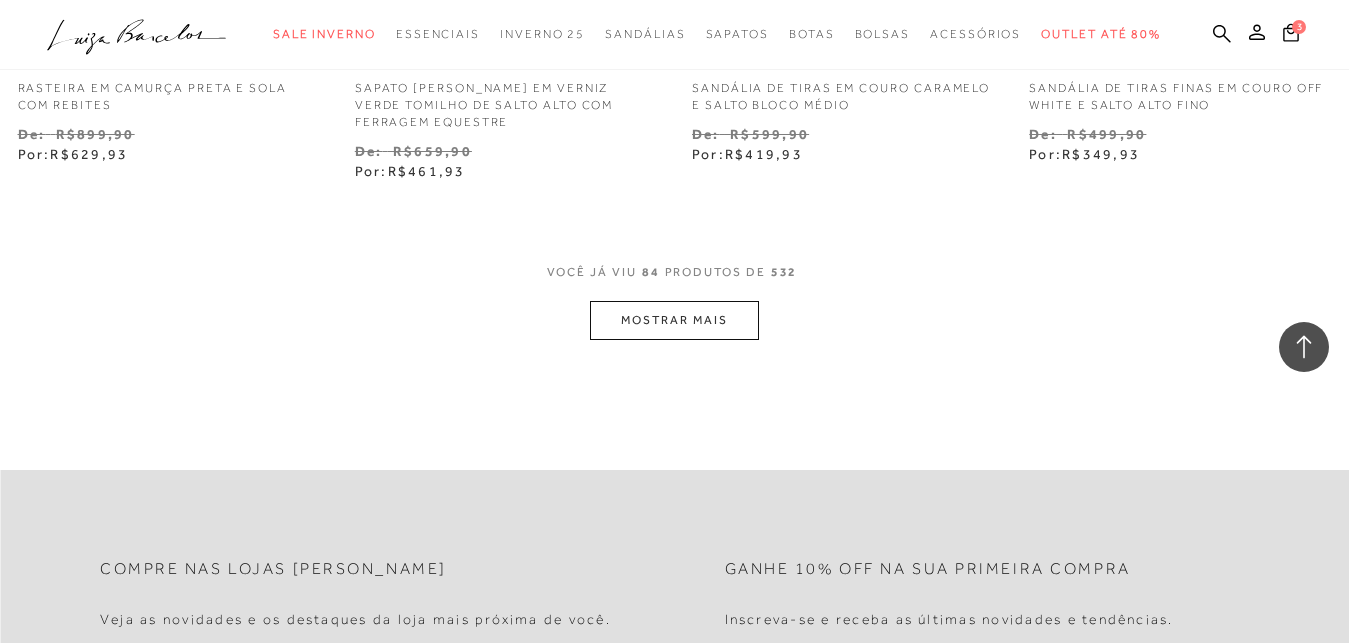 click on "MOSTRAR MAIS" at bounding box center (674, 320) 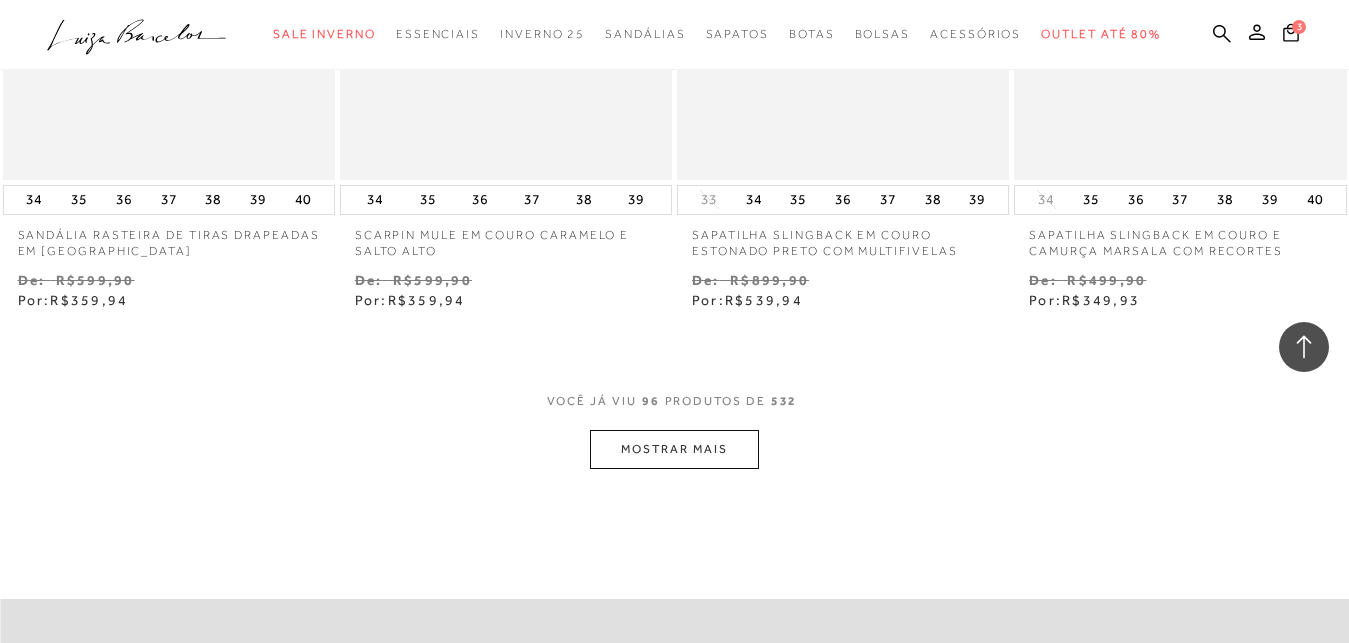 scroll, scrollTop: 15827, scrollLeft: 0, axis: vertical 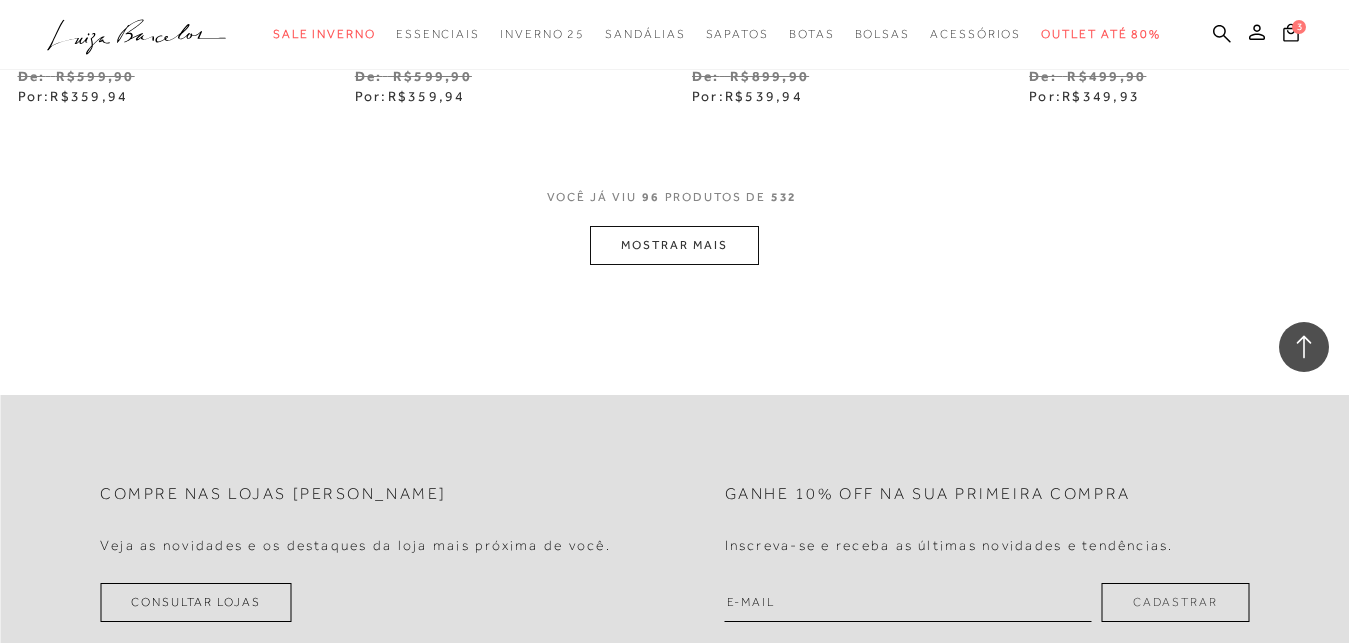 click on "MOSTRAR MAIS" at bounding box center [674, 245] 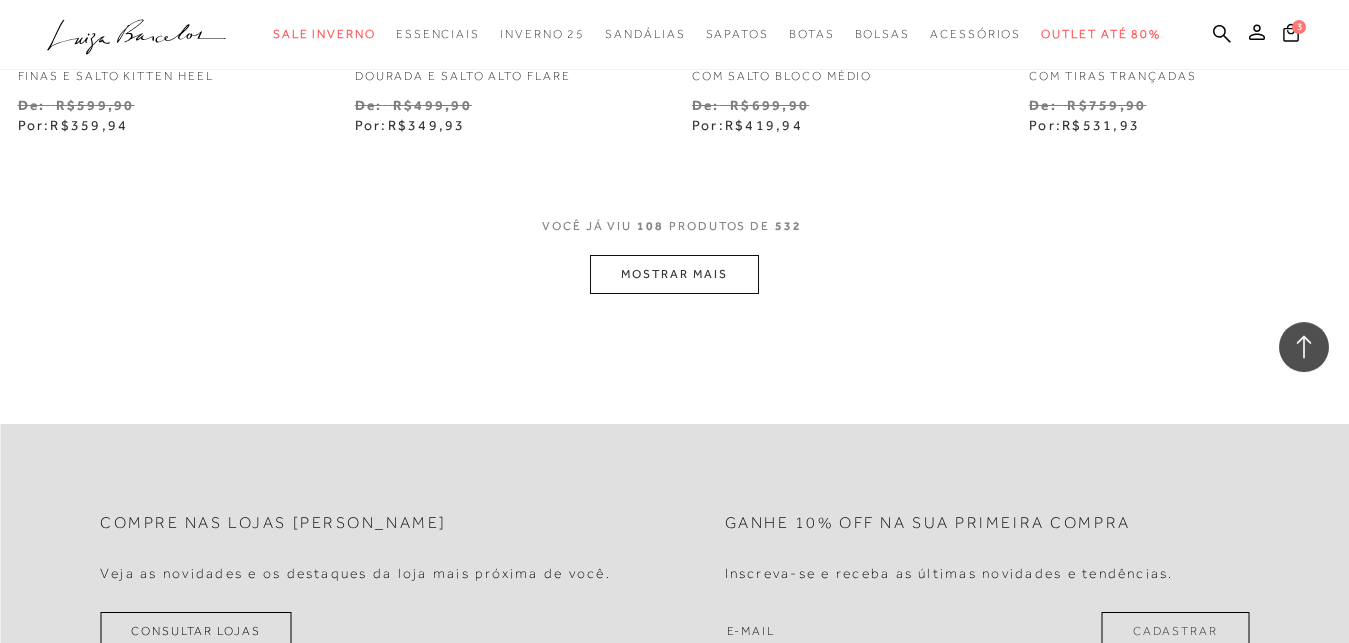 scroll, scrollTop: 17765, scrollLeft: 0, axis: vertical 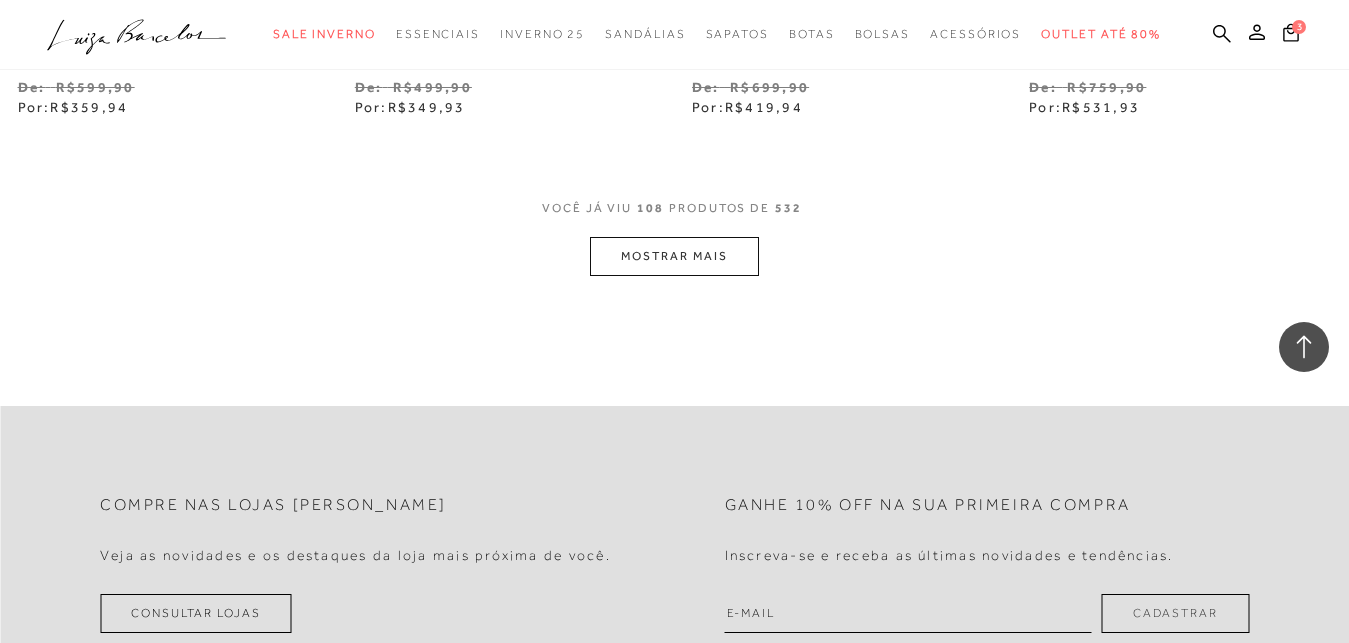 click on "MOSTRAR MAIS" at bounding box center [674, 256] 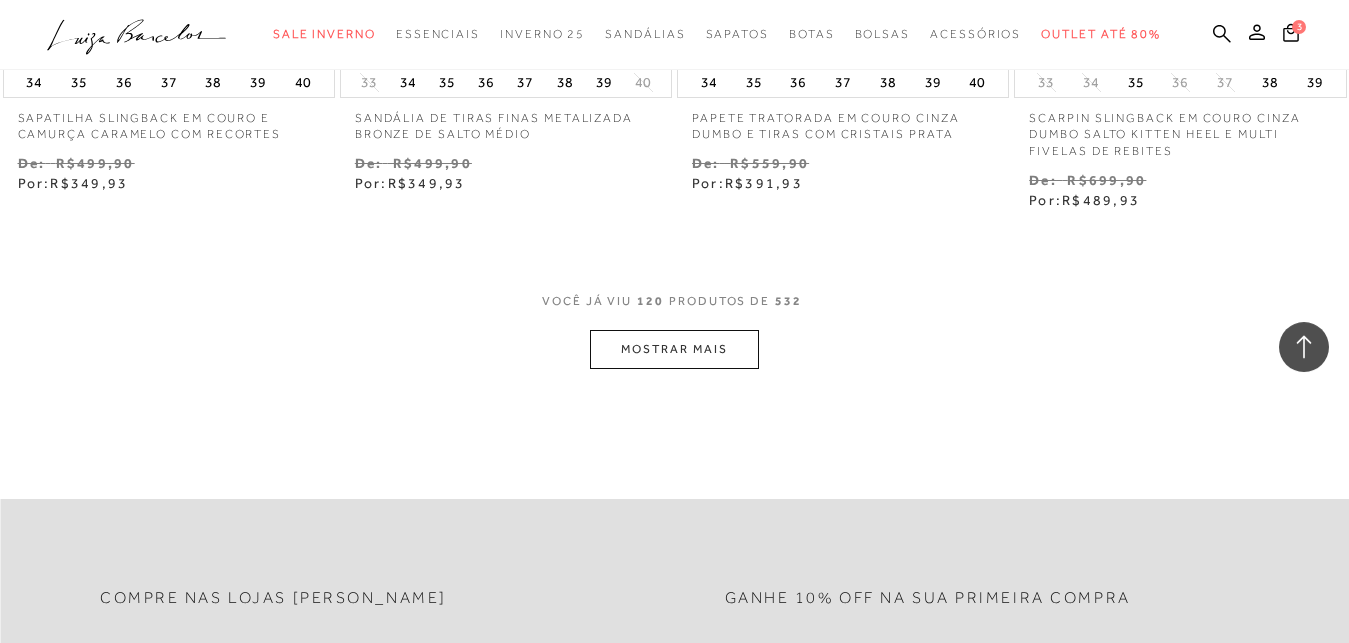 scroll, scrollTop: 19703, scrollLeft: 0, axis: vertical 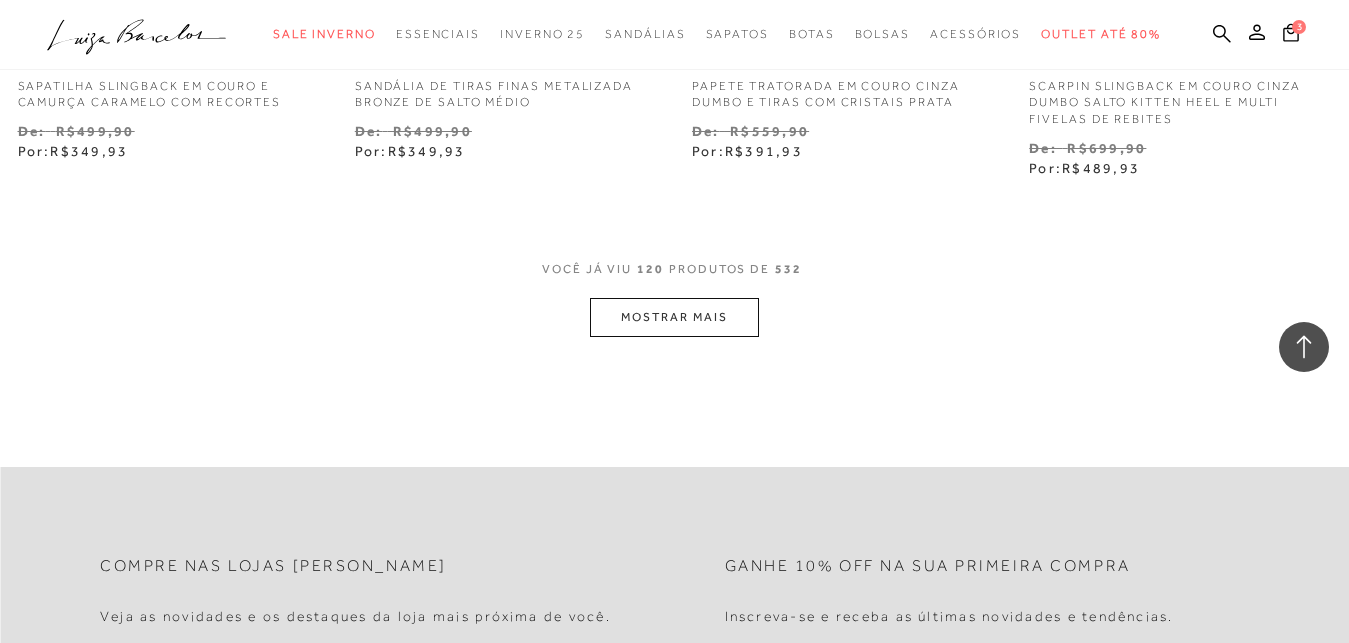 click on "MOSTRAR MAIS" at bounding box center [674, 317] 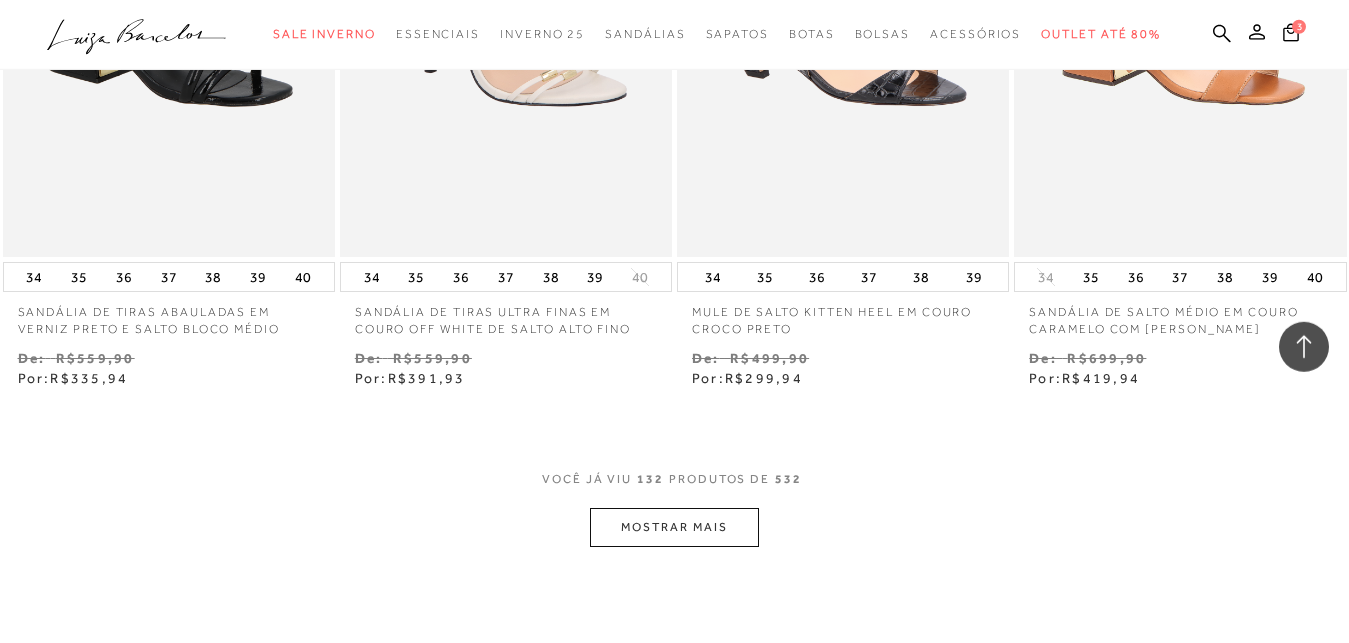 scroll, scrollTop: 21539, scrollLeft: 0, axis: vertical 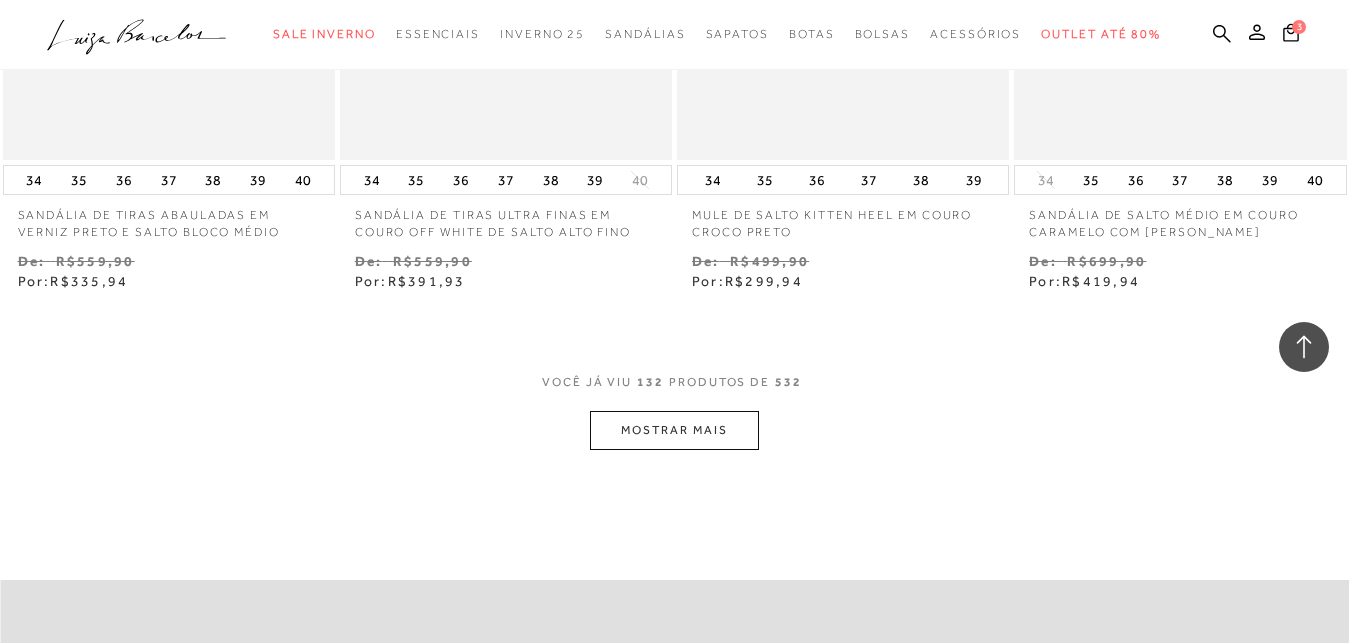 click on "Resultados da pesquisa
Sale Inverno
Resultados: 121 - 132 (de 532)
Opções de exibição
532
resultados encontrados
Ordenar Padrão Estoque 1" at bounding box center [674, -10504] 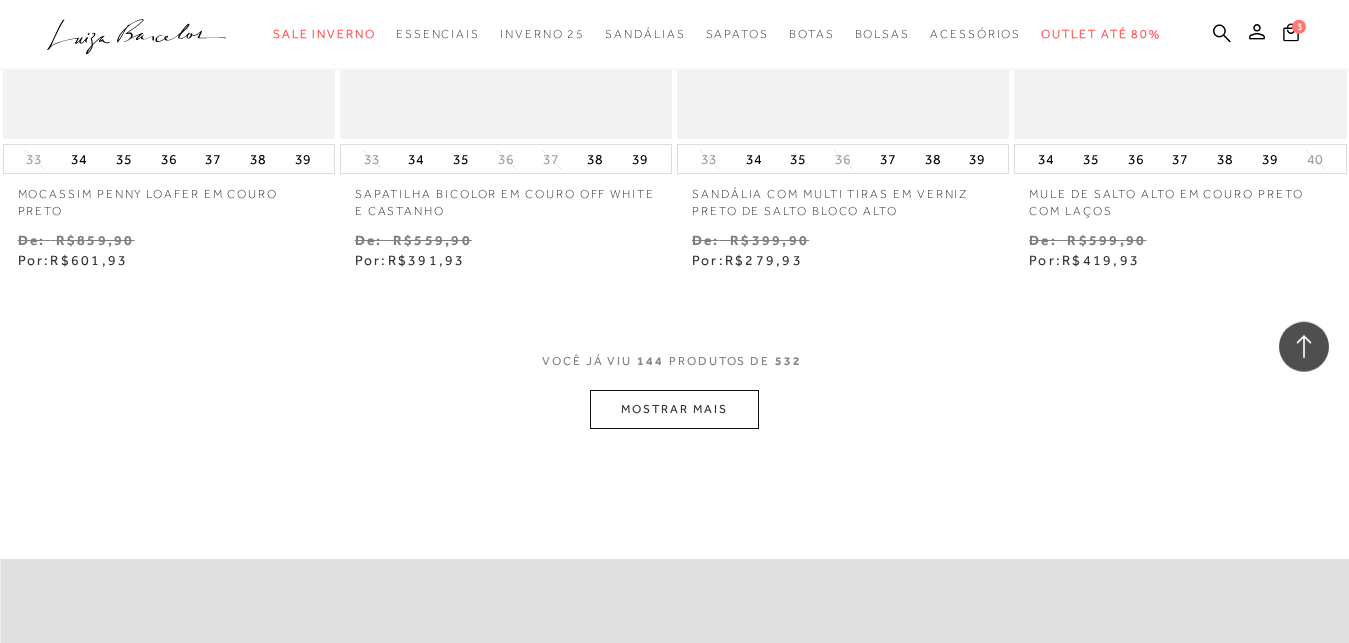 scroll, scrollTop: 23579, scrollLeft: 0, axis: vertical 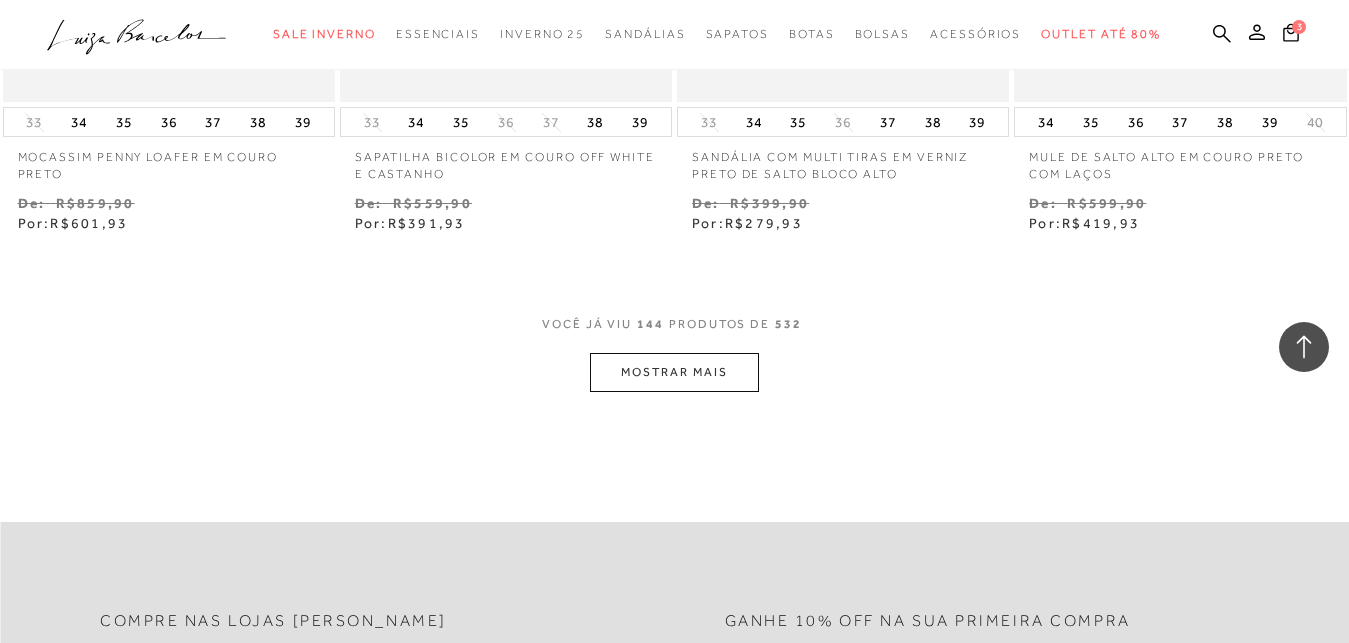 click on "MOSTRAR MAIS" at bounding box center (674, 372) 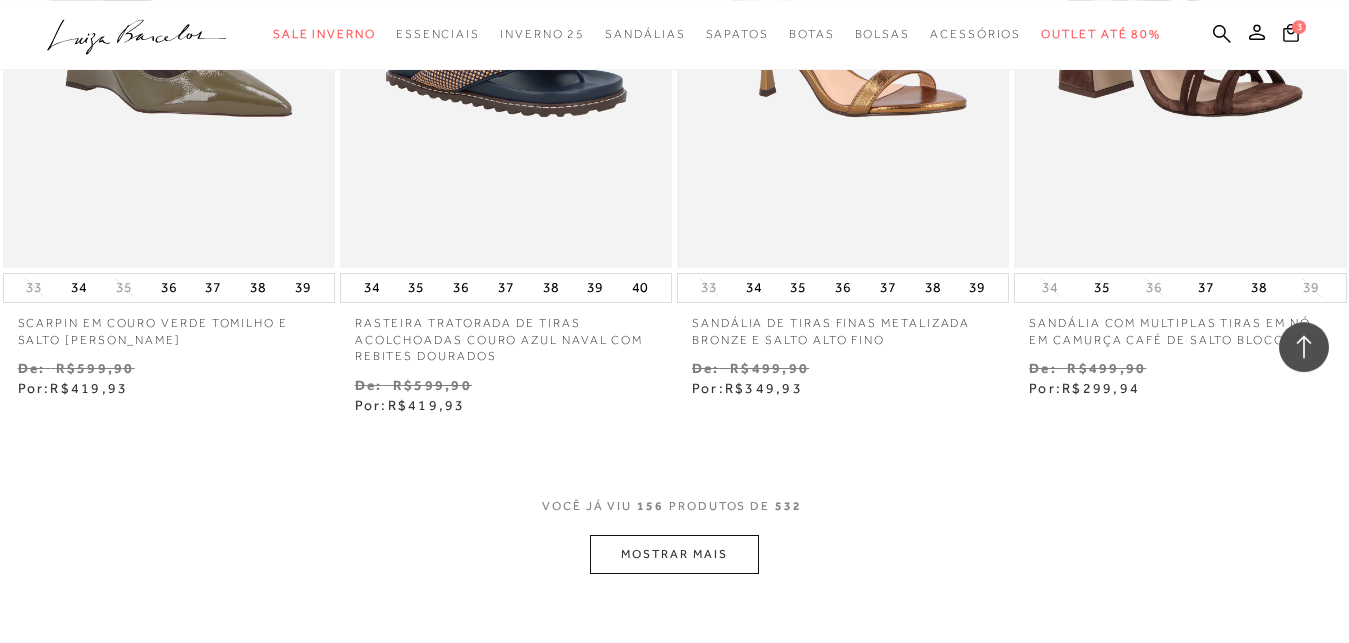scroll, scrollTop: 25517, scrollLeft: 0, axis: vertical 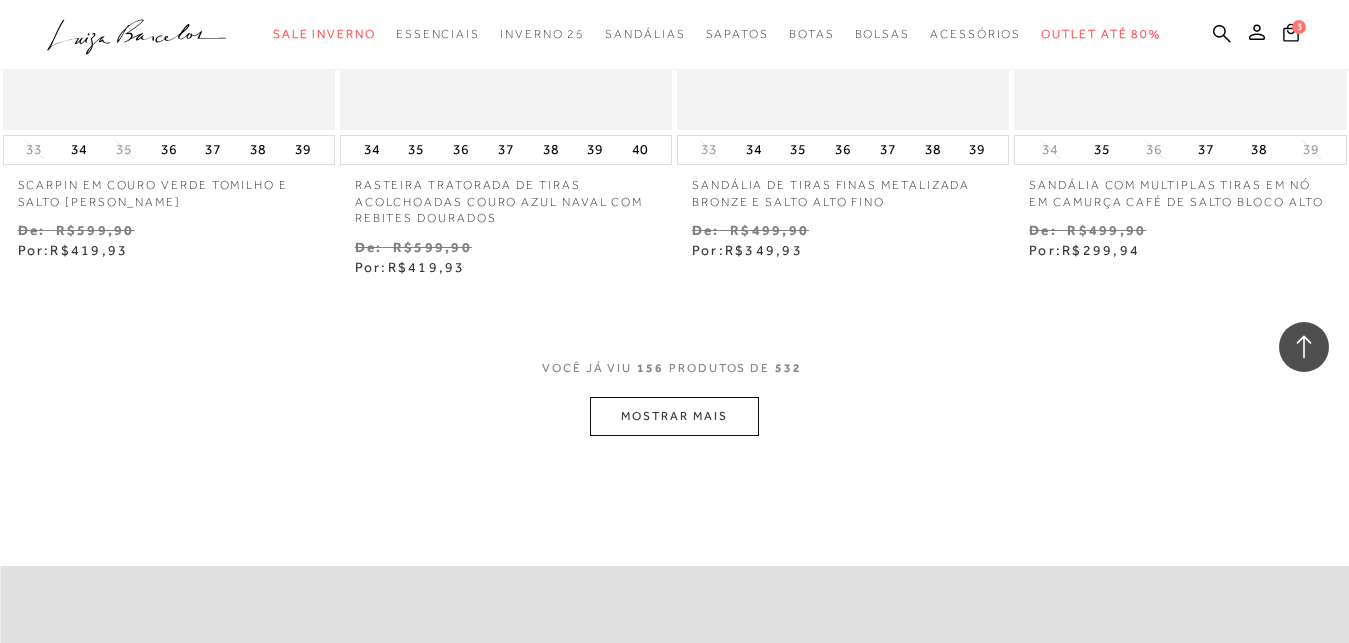 click on "MOSTRAR MAIS" at bounding box center (674, 416) 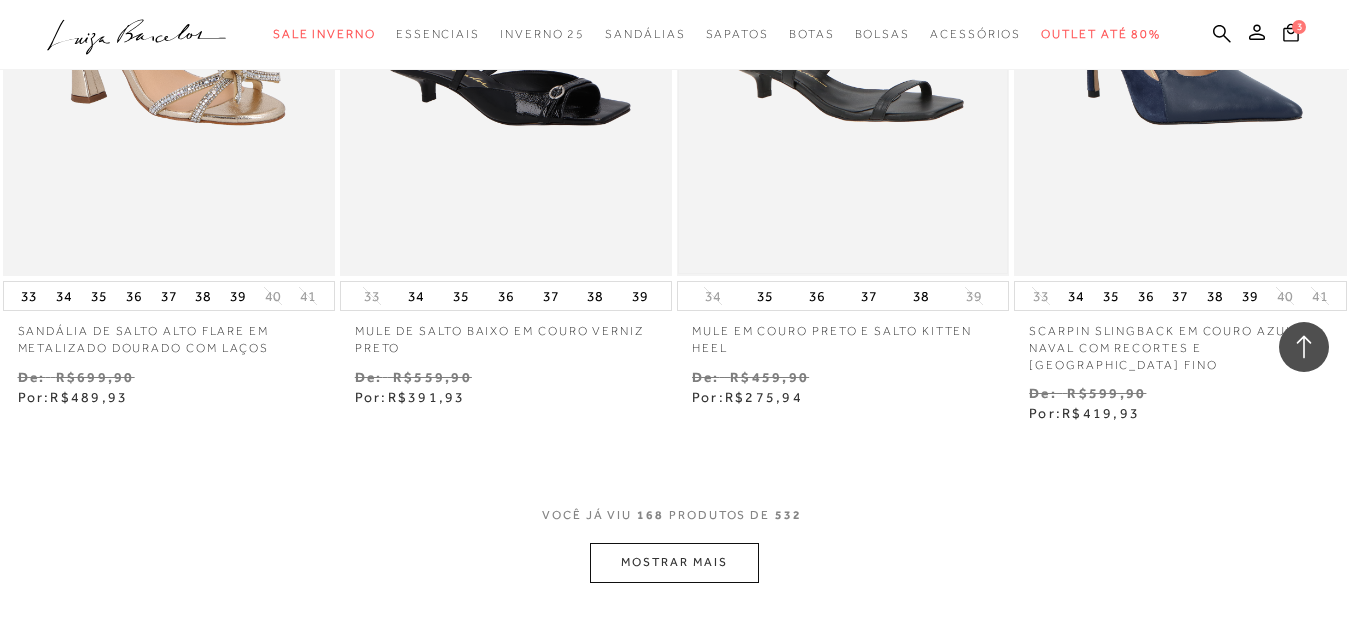 scroll, scrollTop: 27455, scrollLeft: 0, axis: vertical 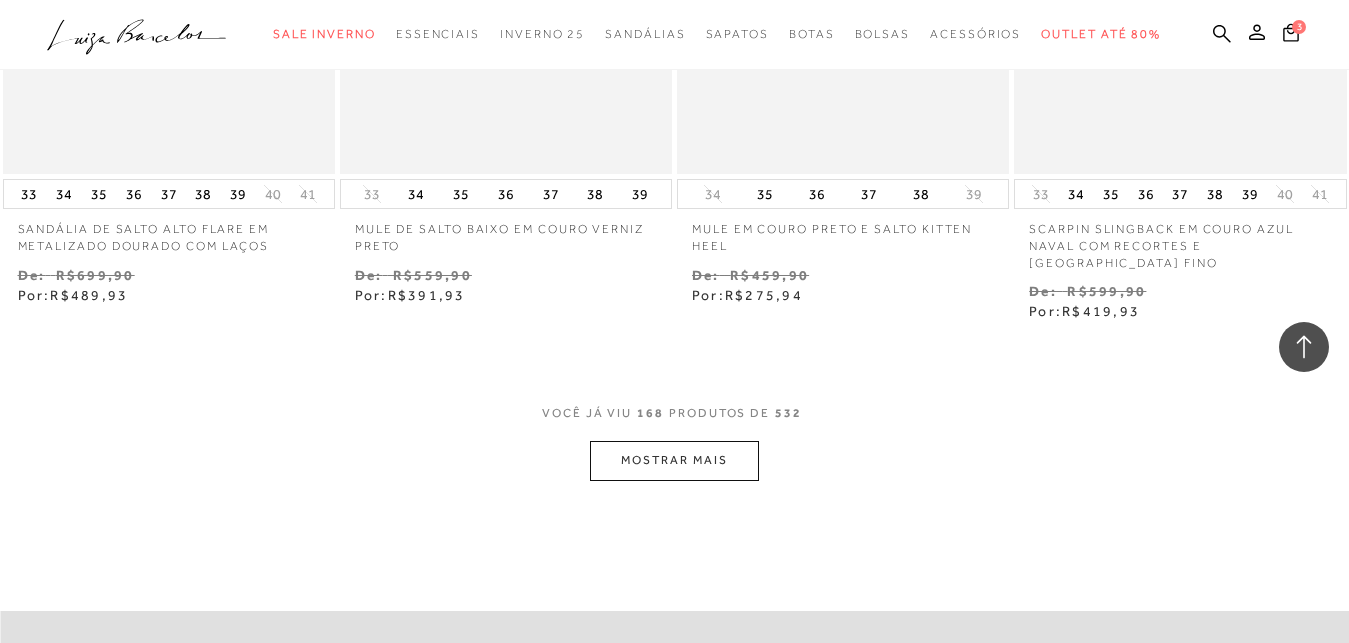 click on "MOSTRAR MAIS" at bounding box center (674, 460) 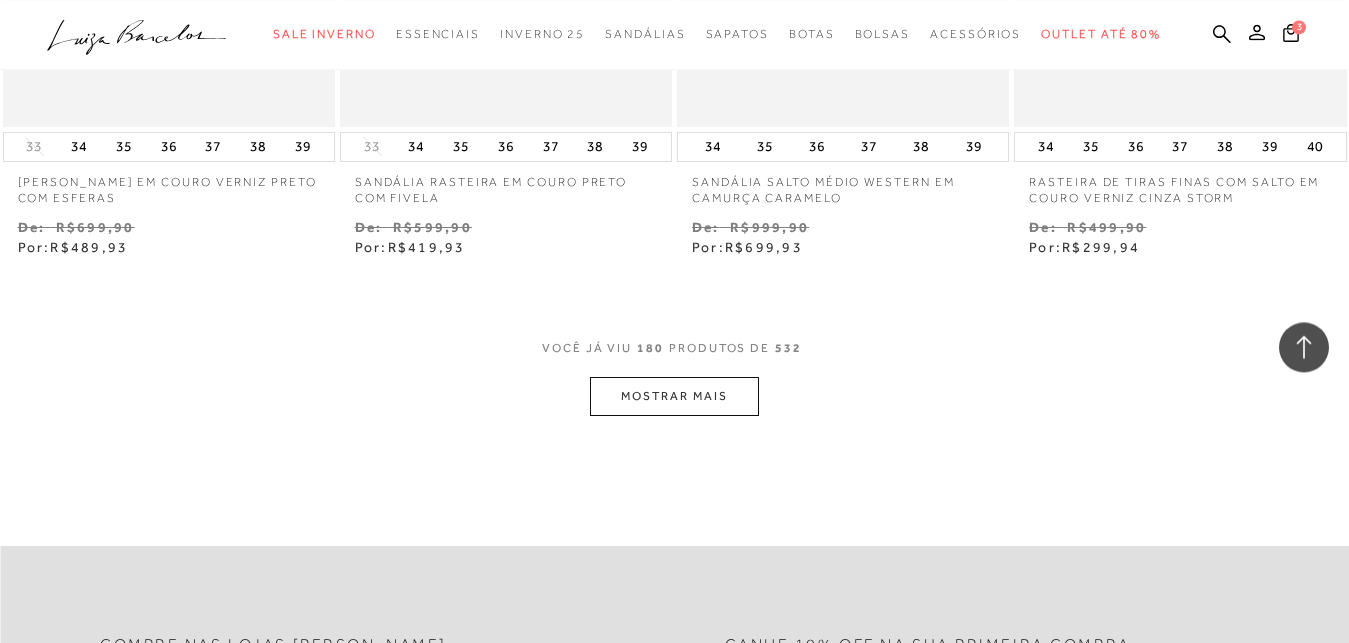 scroll, scrollTop: 29495, scrollLeft: 0, axis: vertical 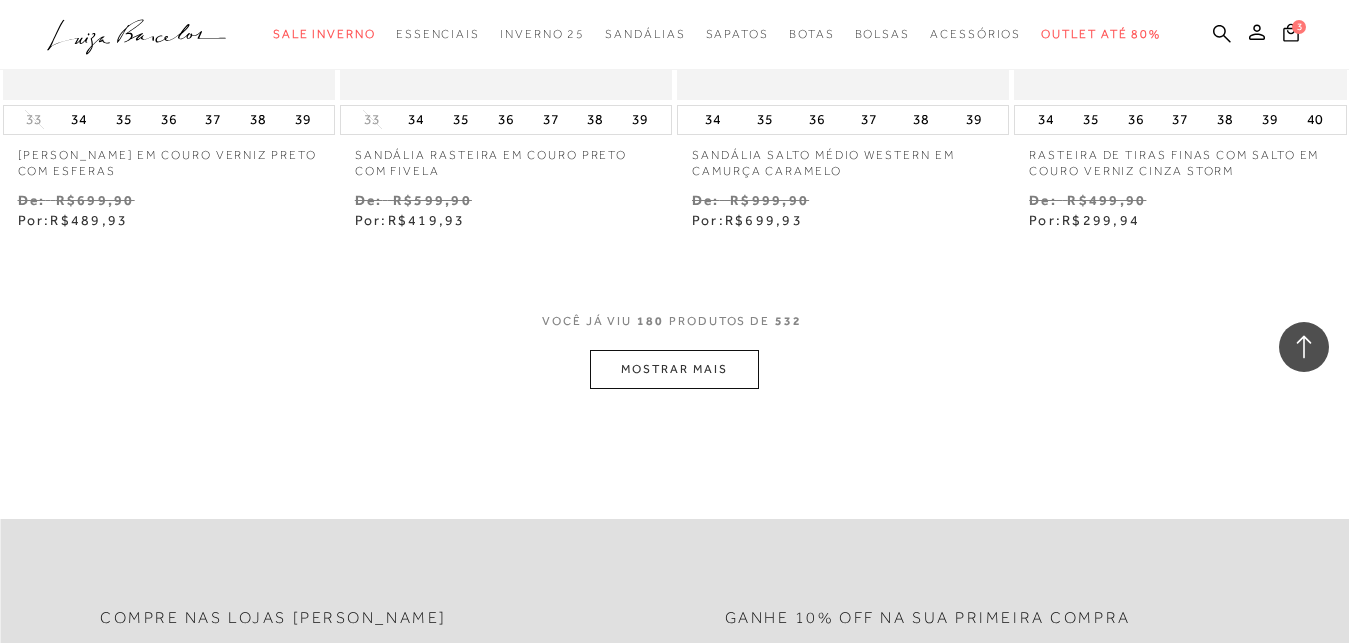 click on "Resultados da pesquisa
Sale Inverno
Resultados: 169 - 180 (de 532)
Opções de exibição
532
resultados encontrados
Ordenar Padrão Estoque 1" at bounding box center (674, -14513) 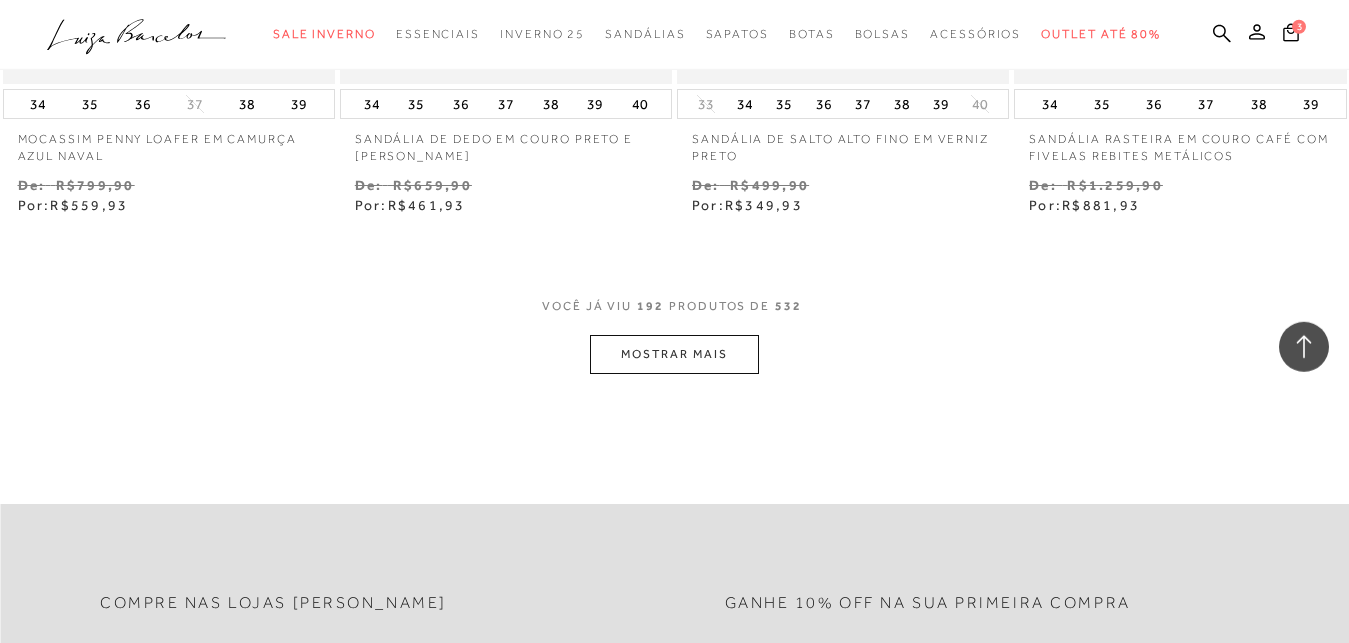 scroll, scrollTop: 31535, scrollLeft: 0, axis: vertical 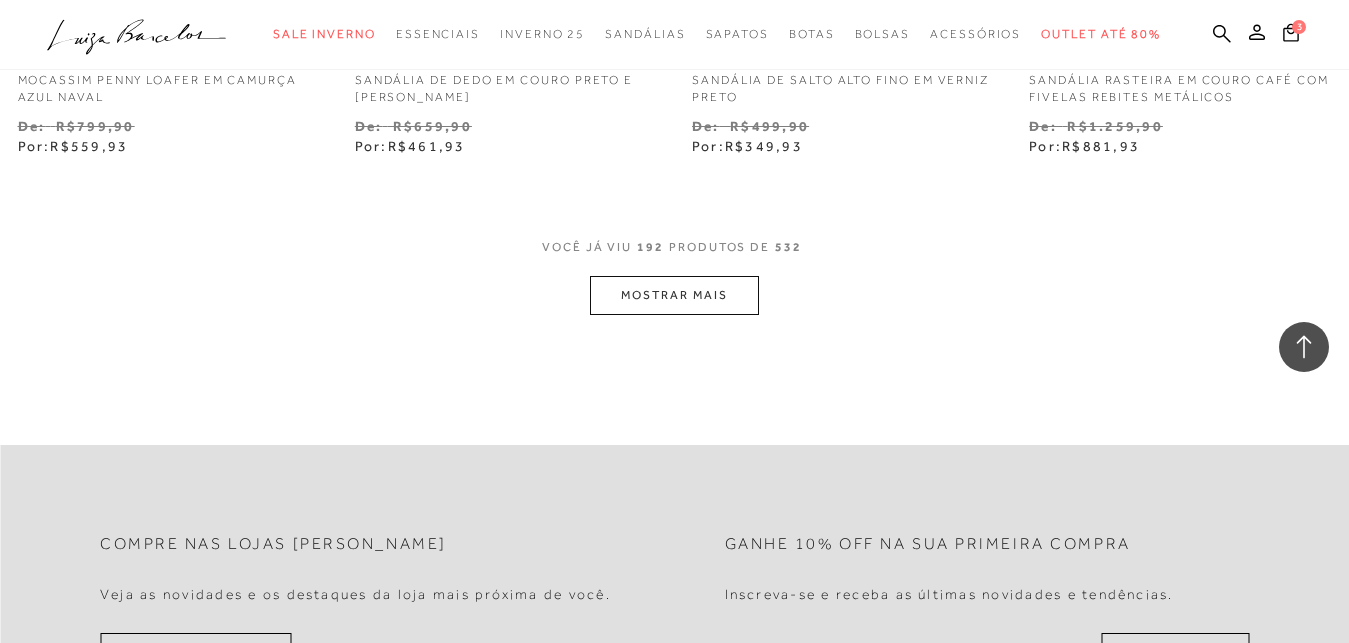 click on "MOSTRAR MAIS" at bounding box center (674, 295) 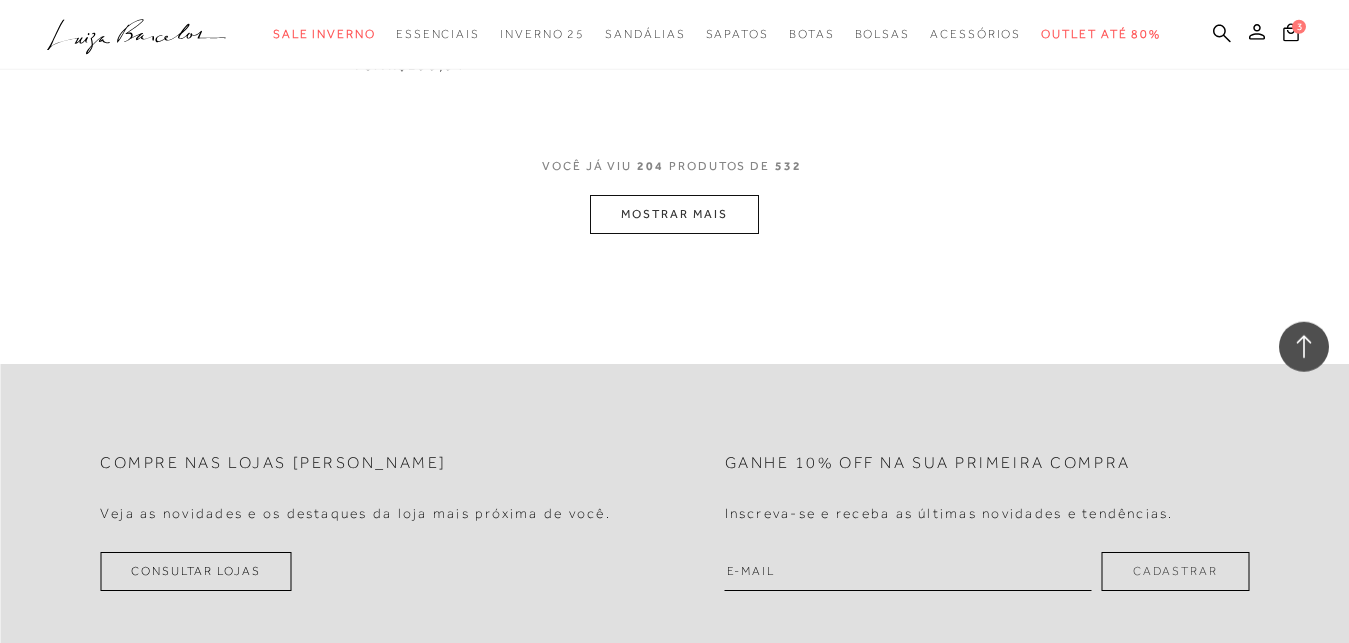 scroll, scrollTop: 33677, scrollLeft: 0, axis: vertical 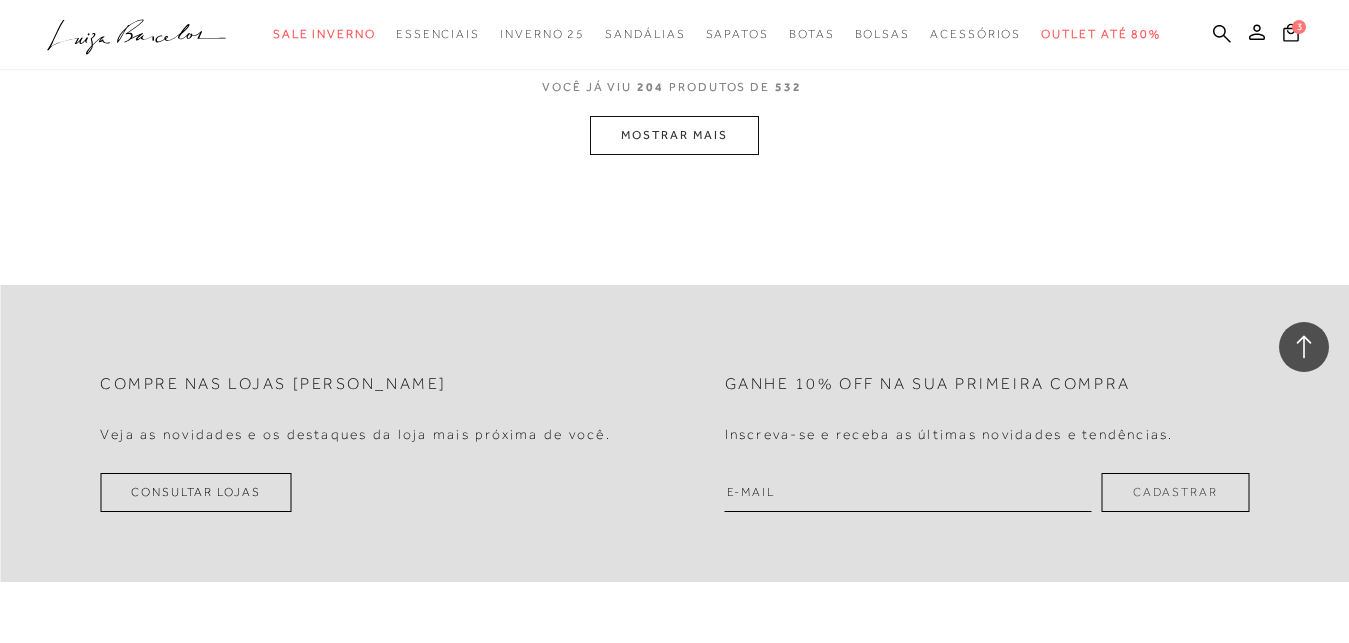 click on "MOSTRAR MAIS" at bounding box center [674, 135] 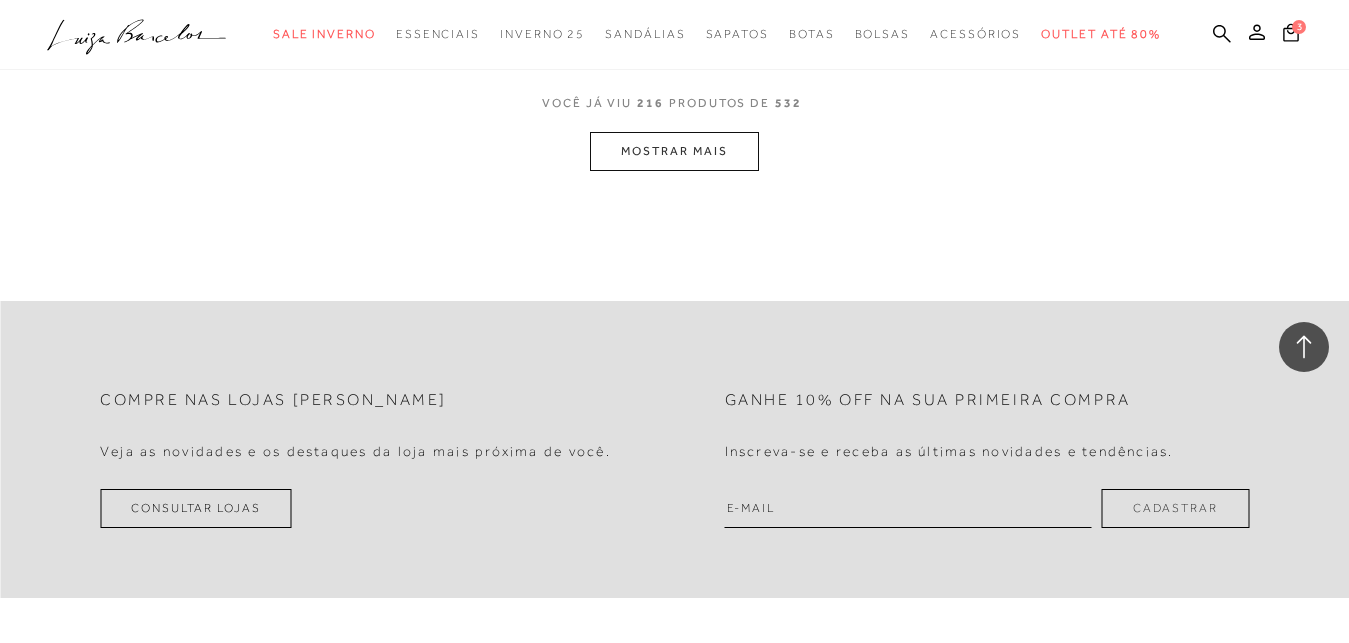 scroll, scrollTop: 35439, scrollLeft: 0, axis: vertical 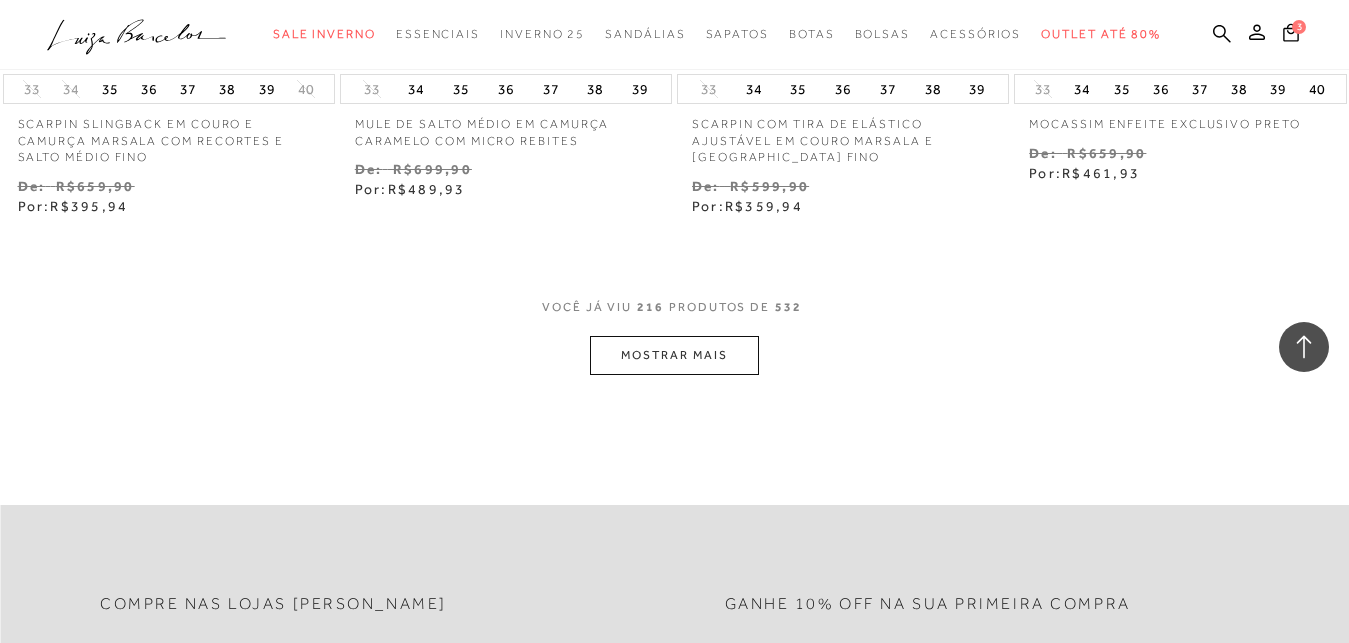 click on "MOSTRAR MAIS" at bounding box center (674, 355) 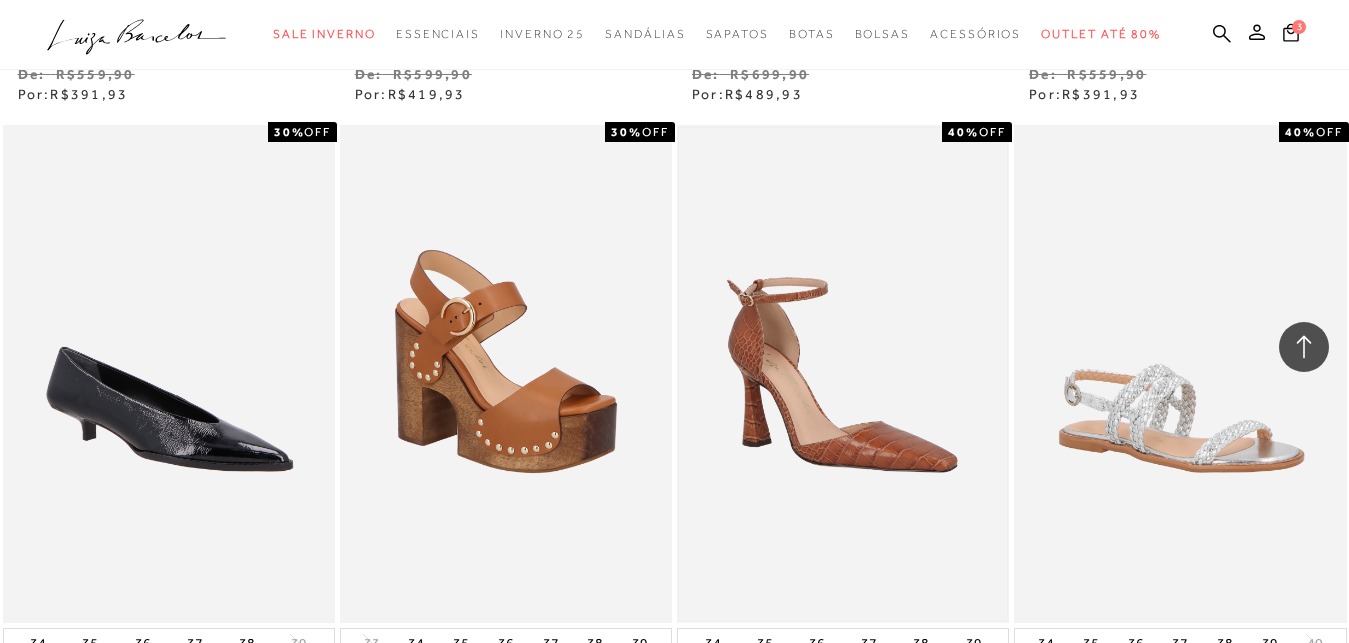 scroll, scrollTop: 37275, scrollLeft: 0, axis: vertical 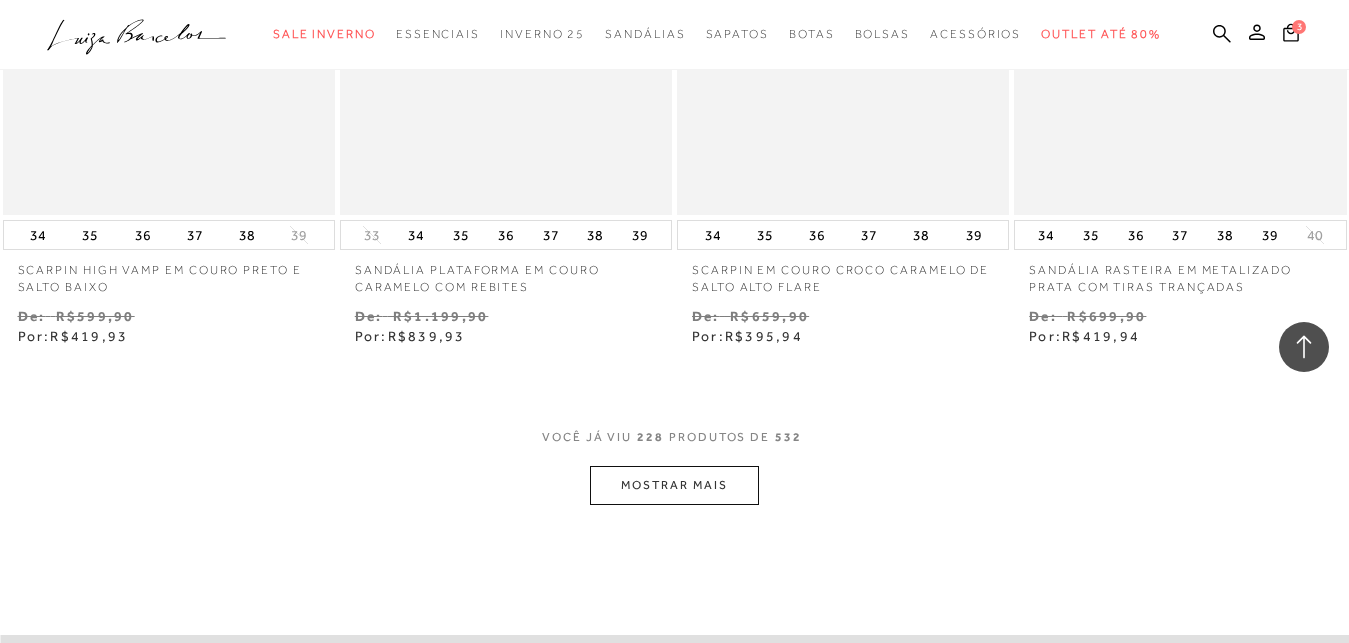 click on "VOCê JÁ VIU
228
PRODUTOS DE
532" at bounding box center (674, 447) 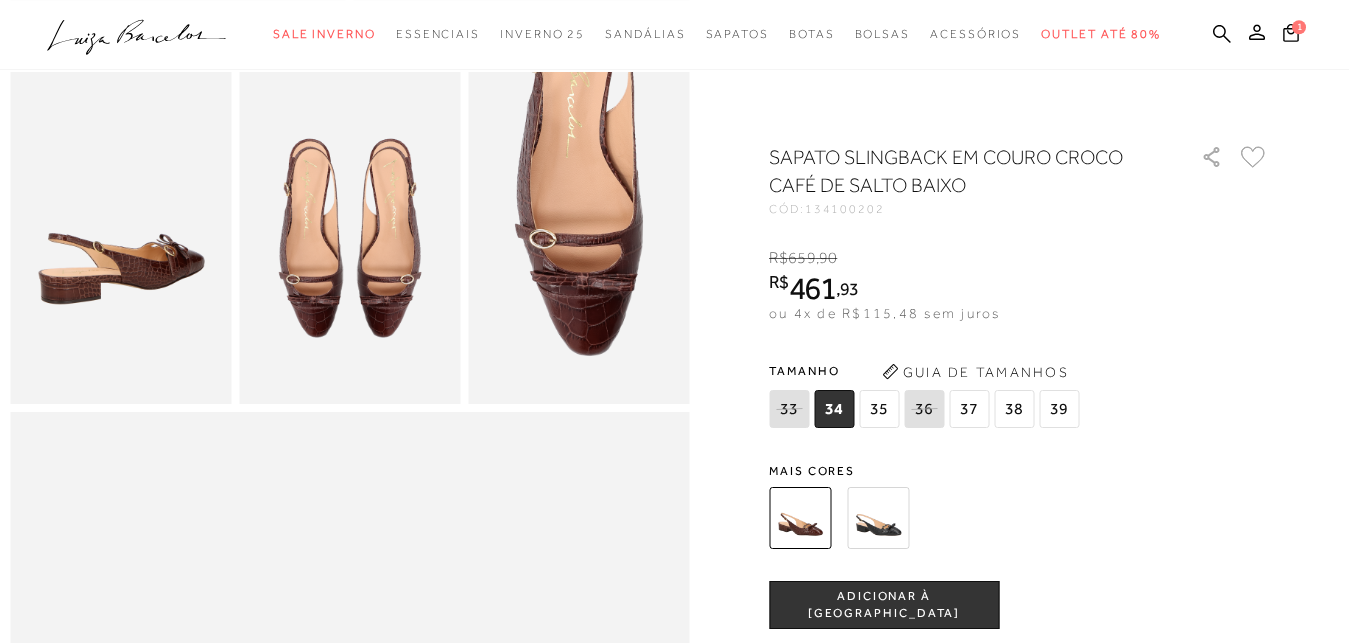 scroll, scrollTop: 612, scrollLeft: 0, axis: vertical 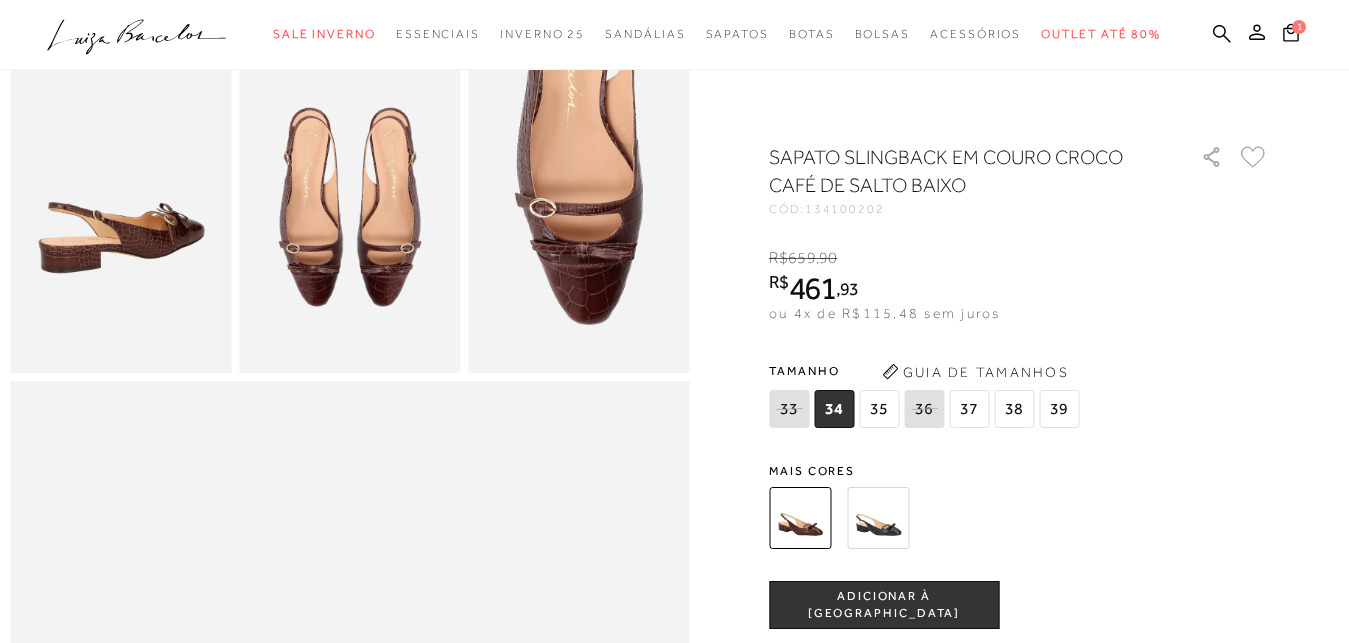 click at bounding box center [878, 518] 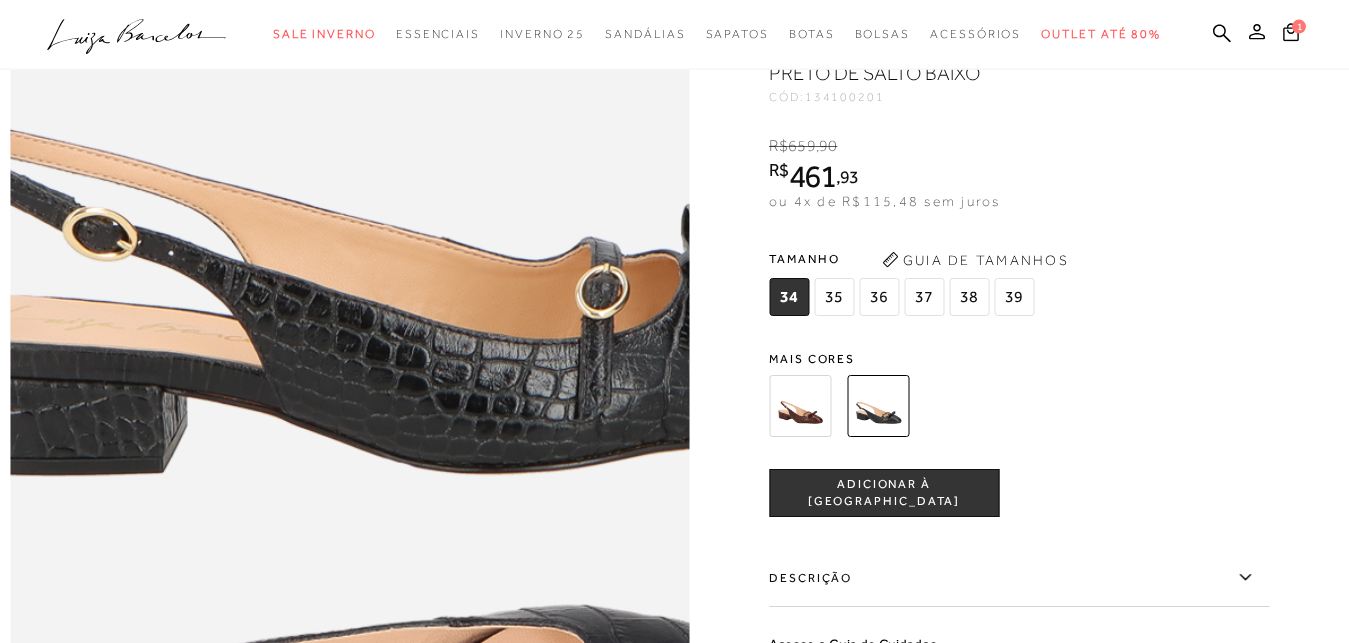 scroll, scrollTop: 1122, scrollLeft: 0, axis: vertical 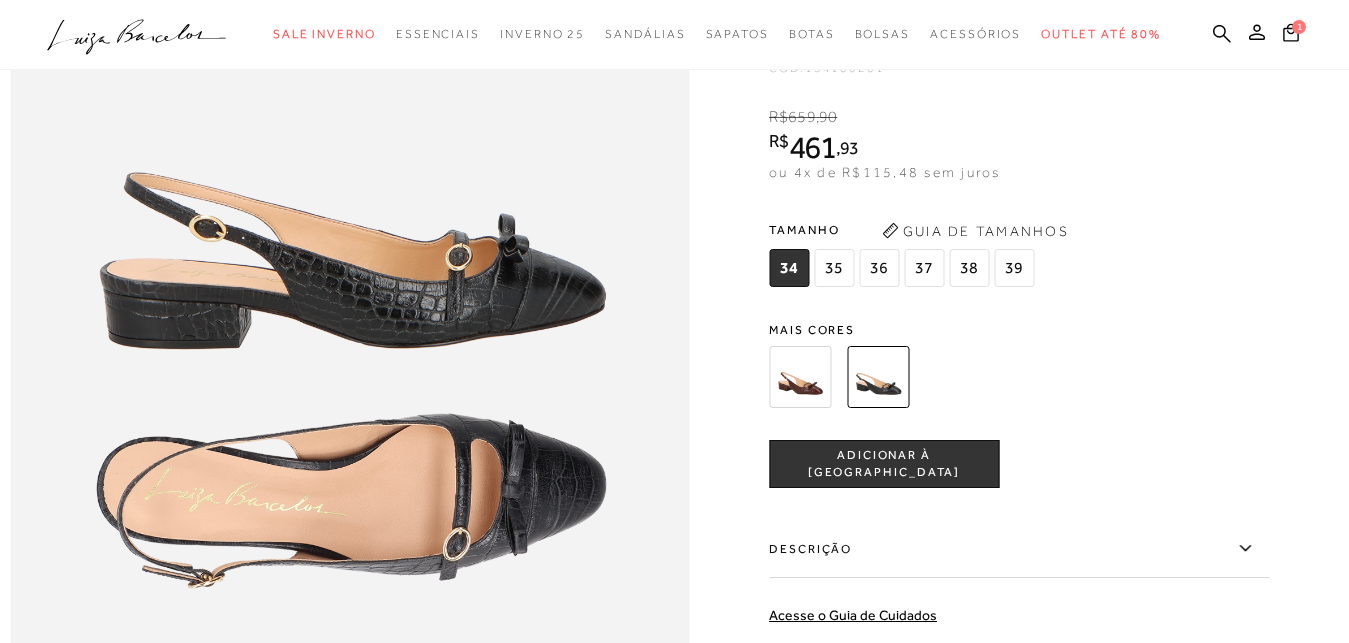 click at bounding box center [800, 377] 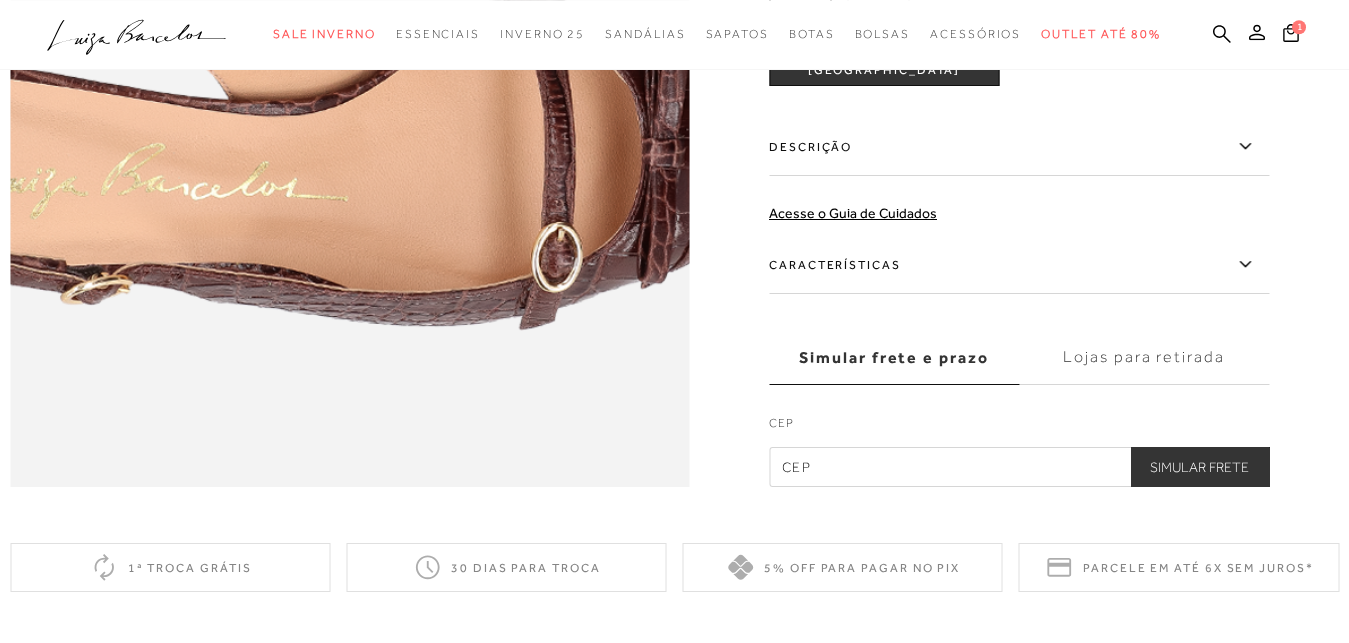 scroll, scrollTop: 1530, scrollLeft: 0, axis: vertical 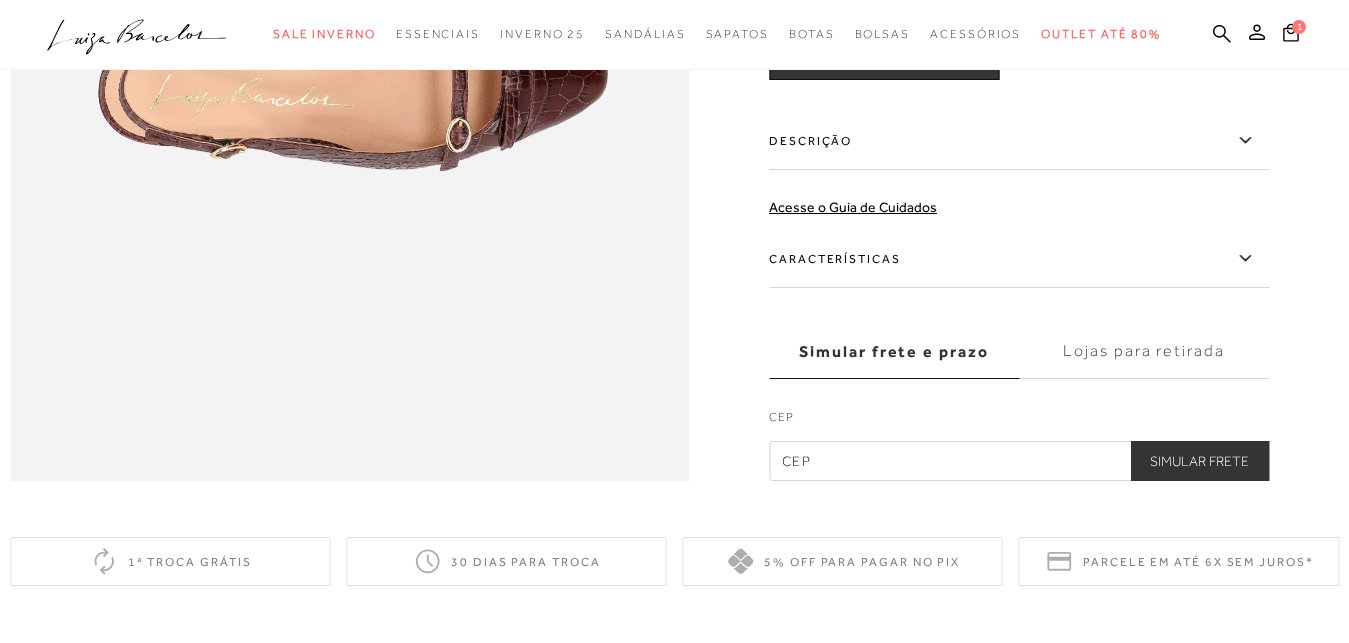 click 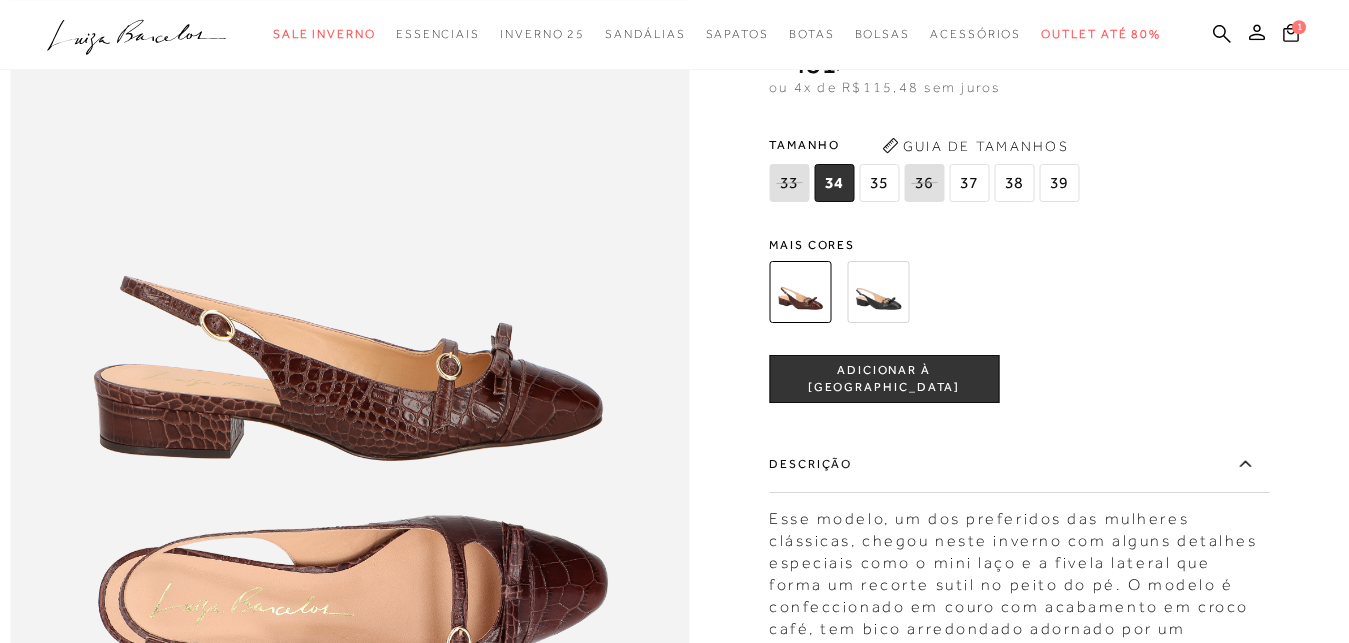 scroll, scrollTop: 1020, scrollLeft: 0, axis: vertical 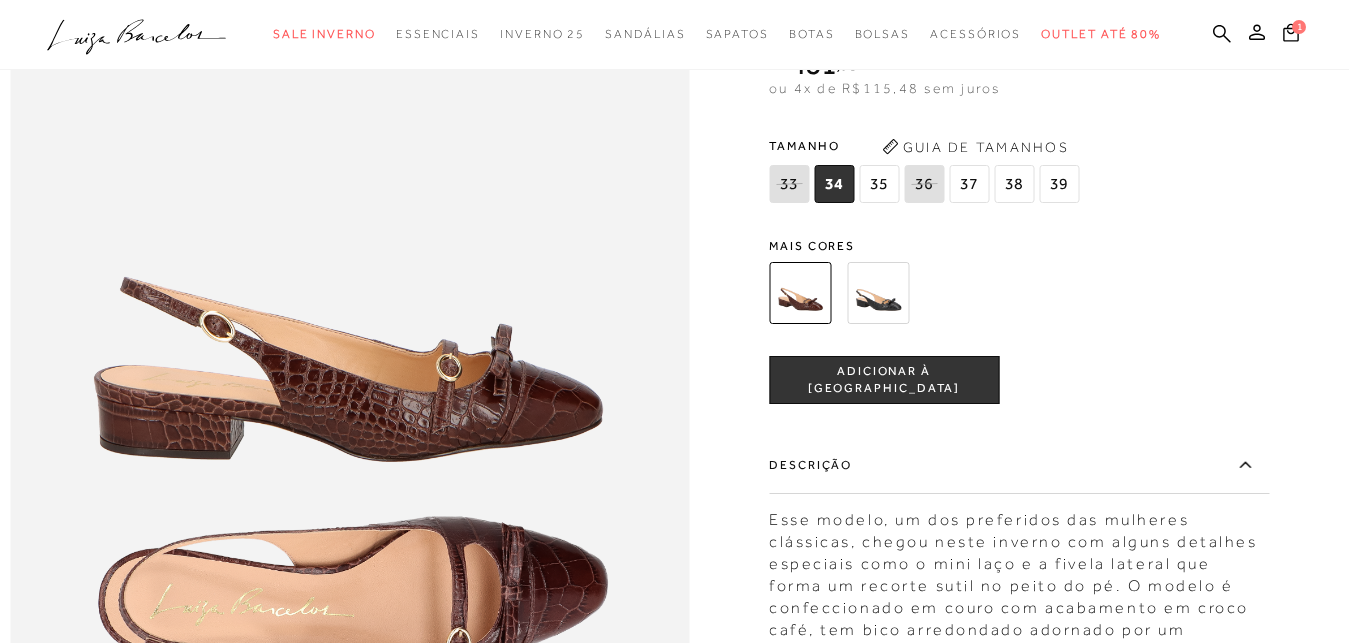 click on "35" at bounding box center (879, 184) 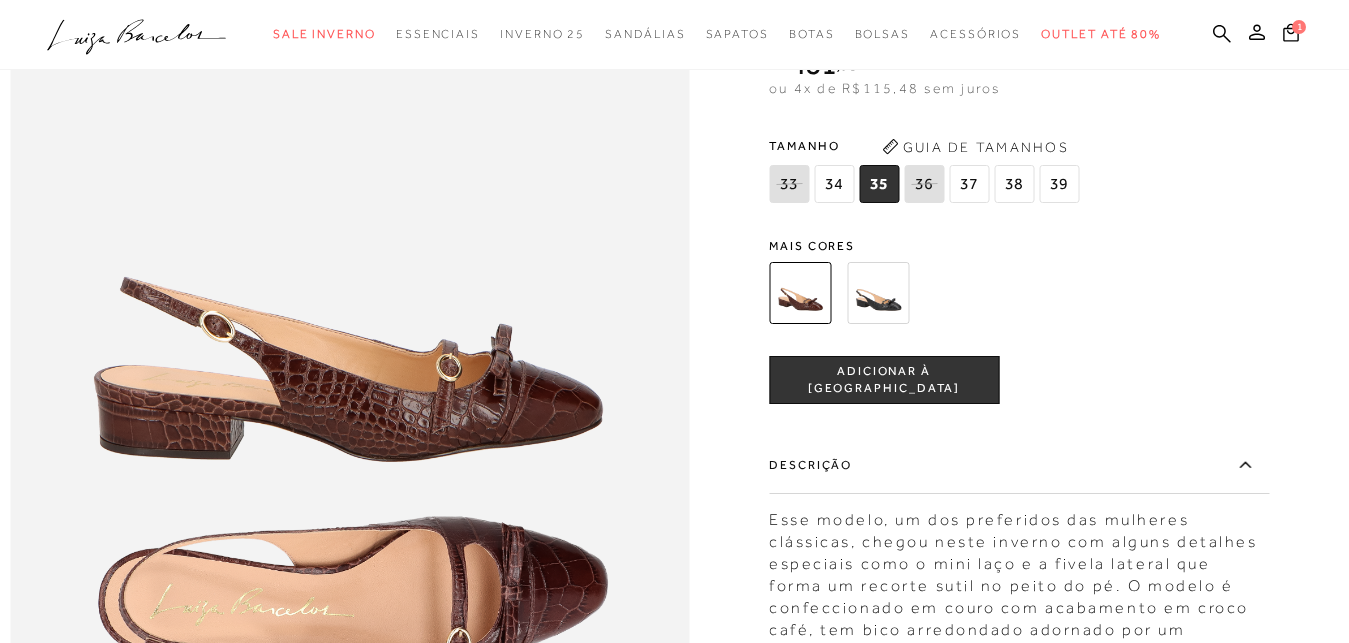 click on "ADICIONAR À [GEOGRAPHIC_DATA]" at bounding box center (884, 380) 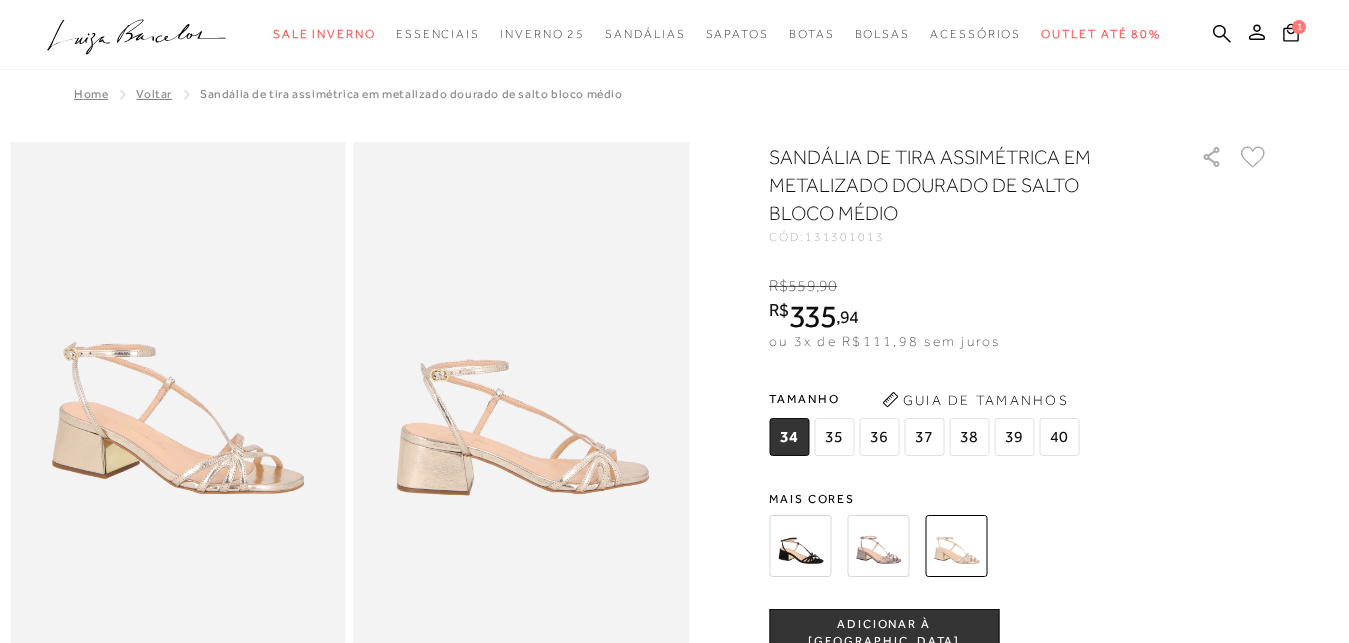 scroll, scrollTop: 0, scrollLeft: 0, axis: both 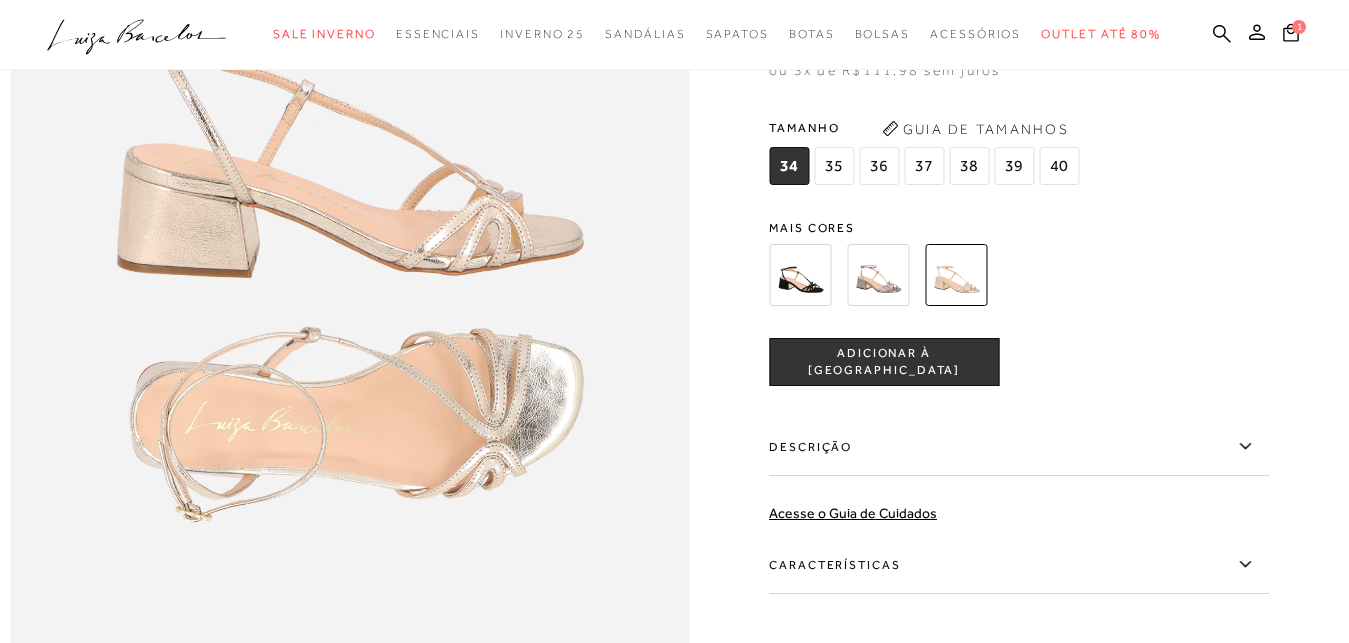 click on "35" at bounding box center [834, 166] 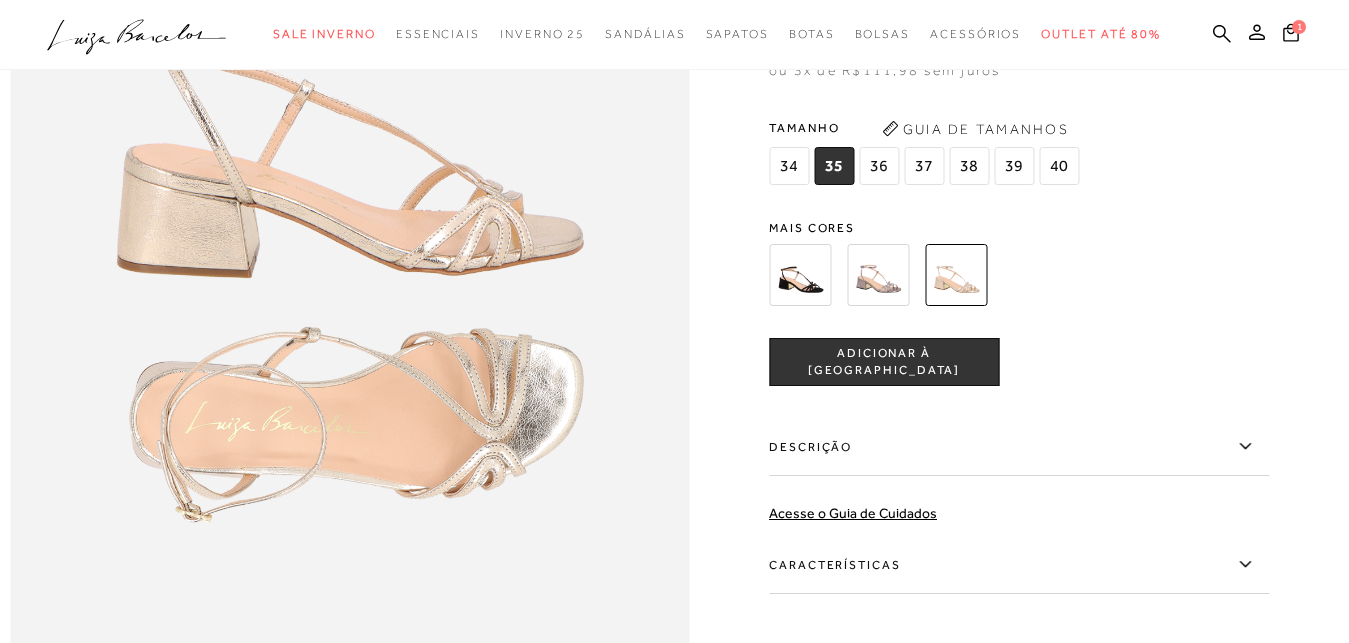 click on "ADICIONAR À [GEOGRAPHIC_DATA]" at bounding box center (884, 362) 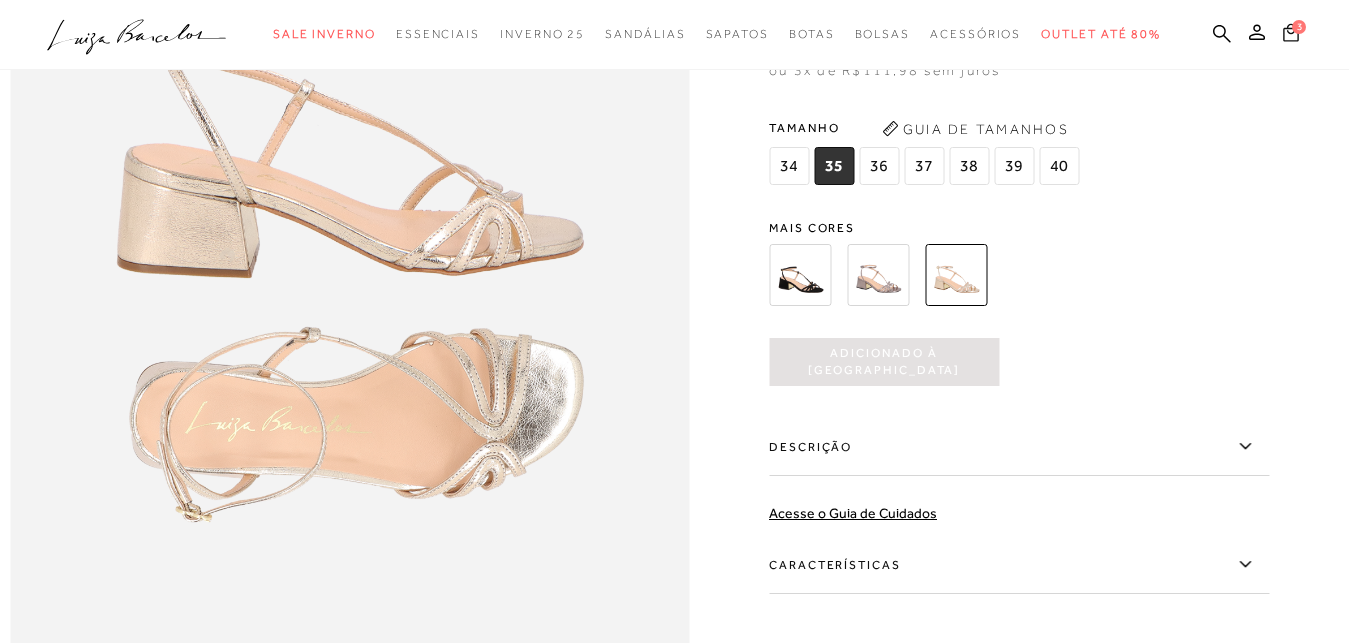 click 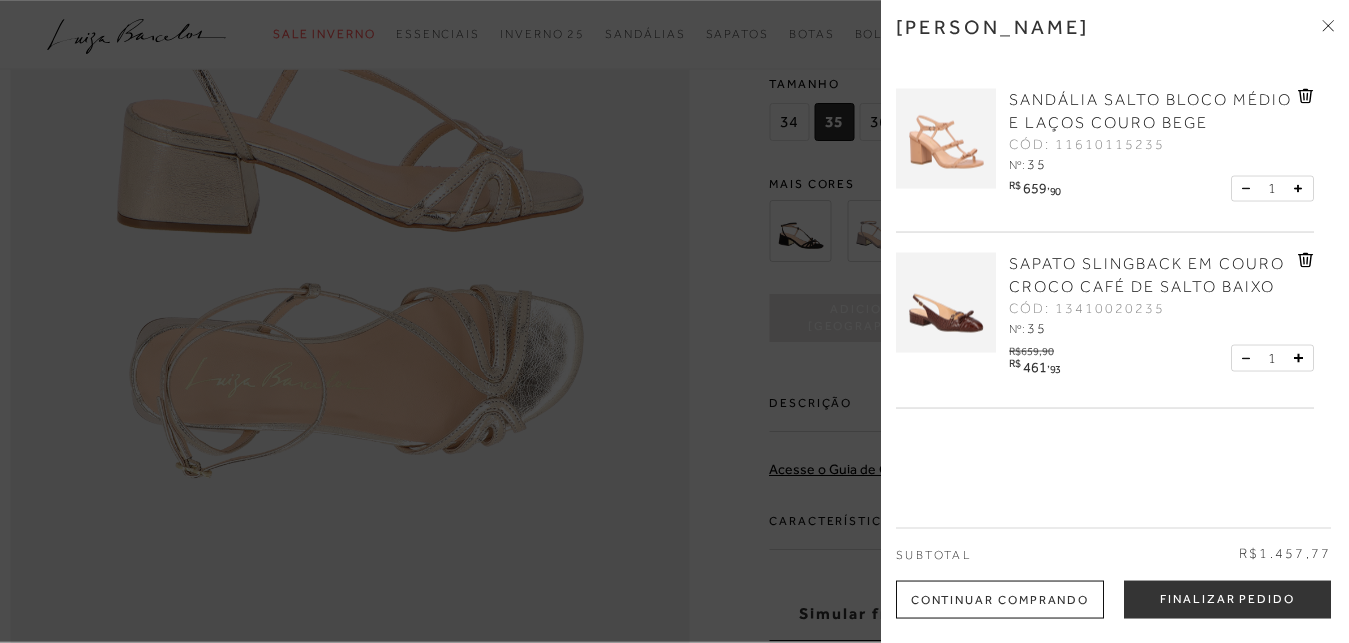 scroll, scrollTop: 1326, scrollLeft: 0, axis: vertical 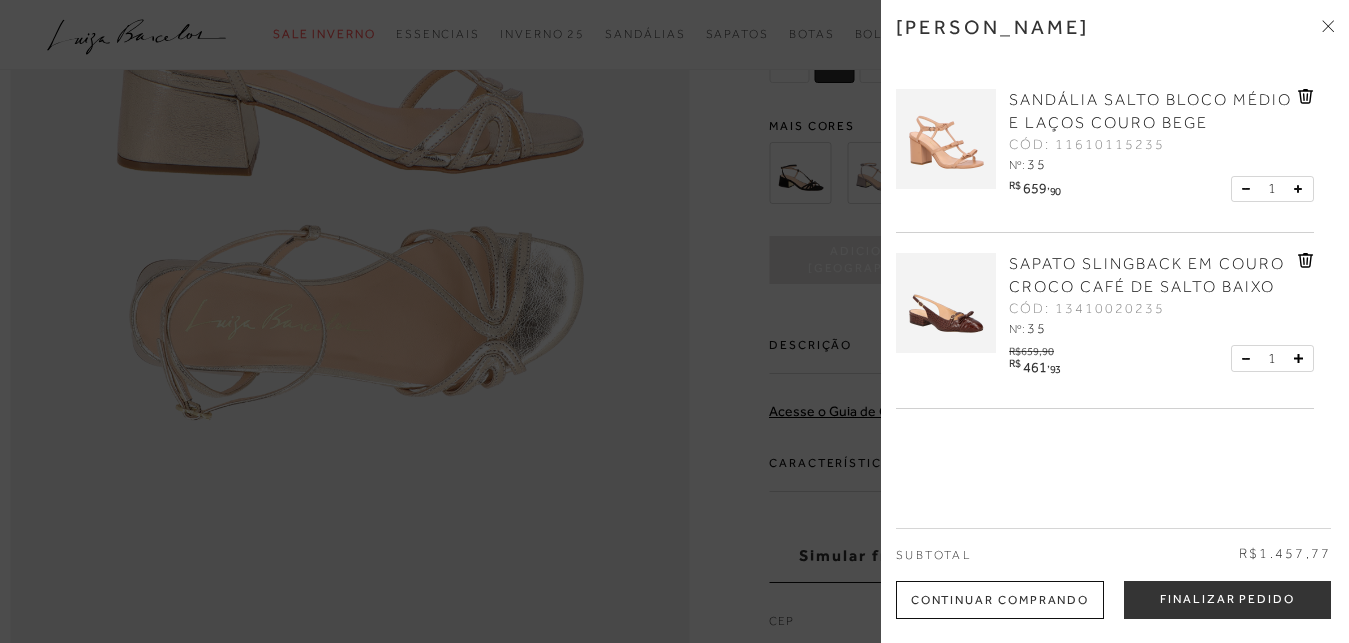 click 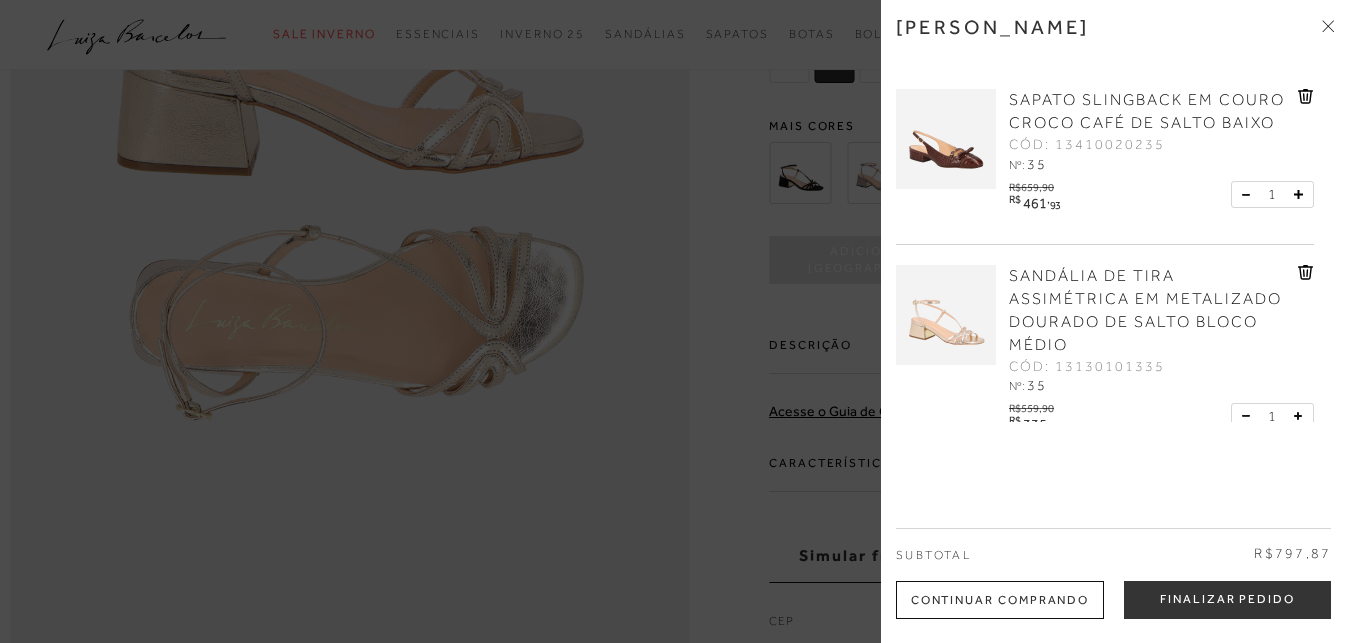 click 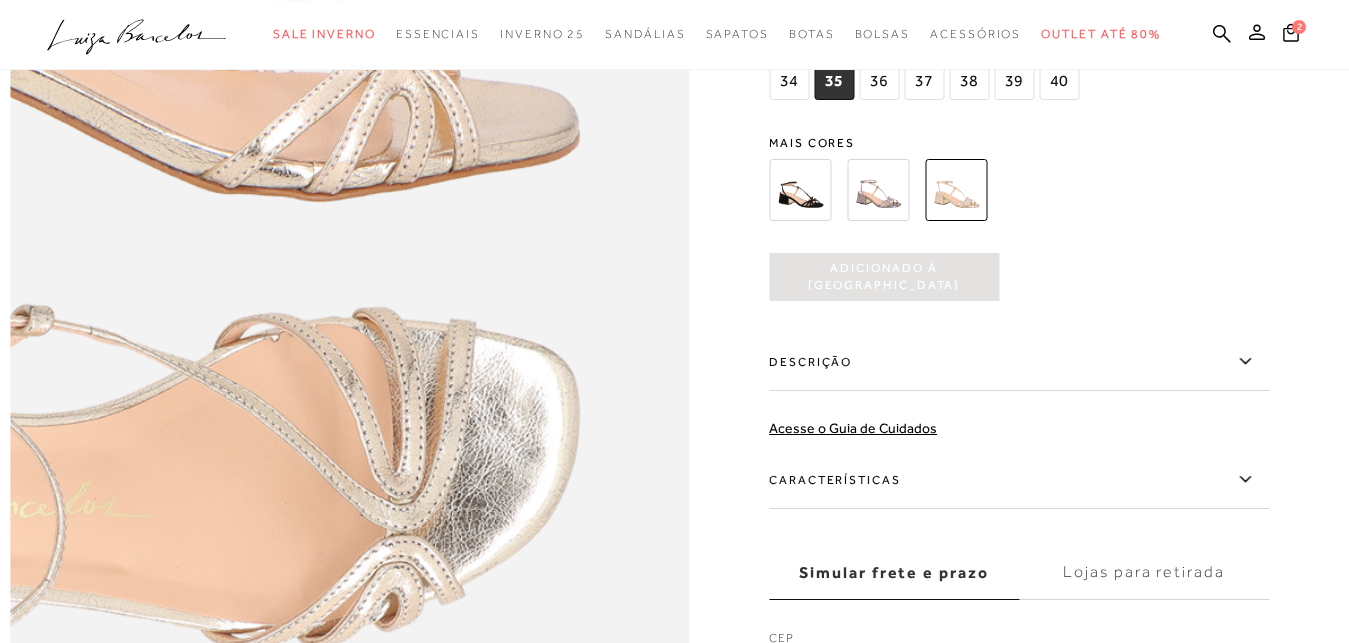 scroll, scrollTop: 1326, scrollLeft: 0, axis: vertical 